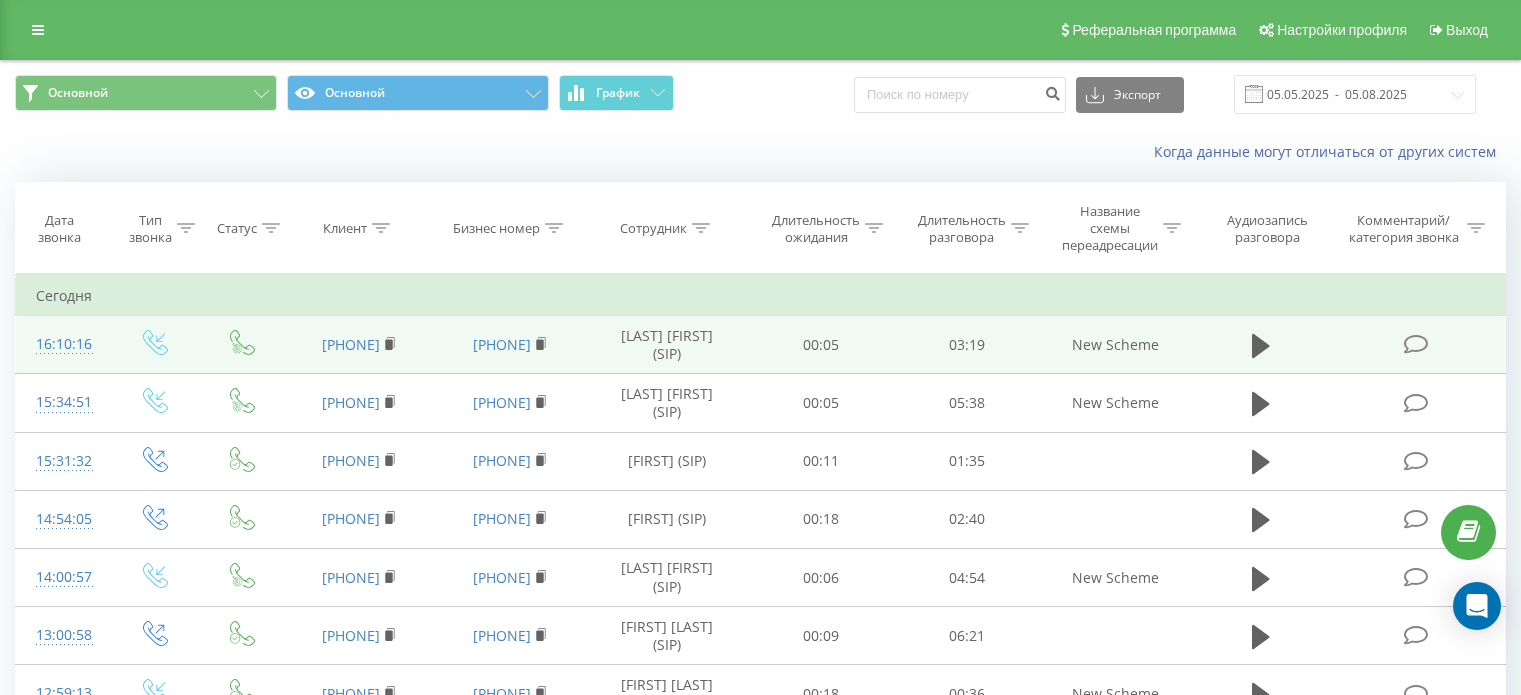 scroll, scrollTop: 0, scrollLeft: 0, axis: both 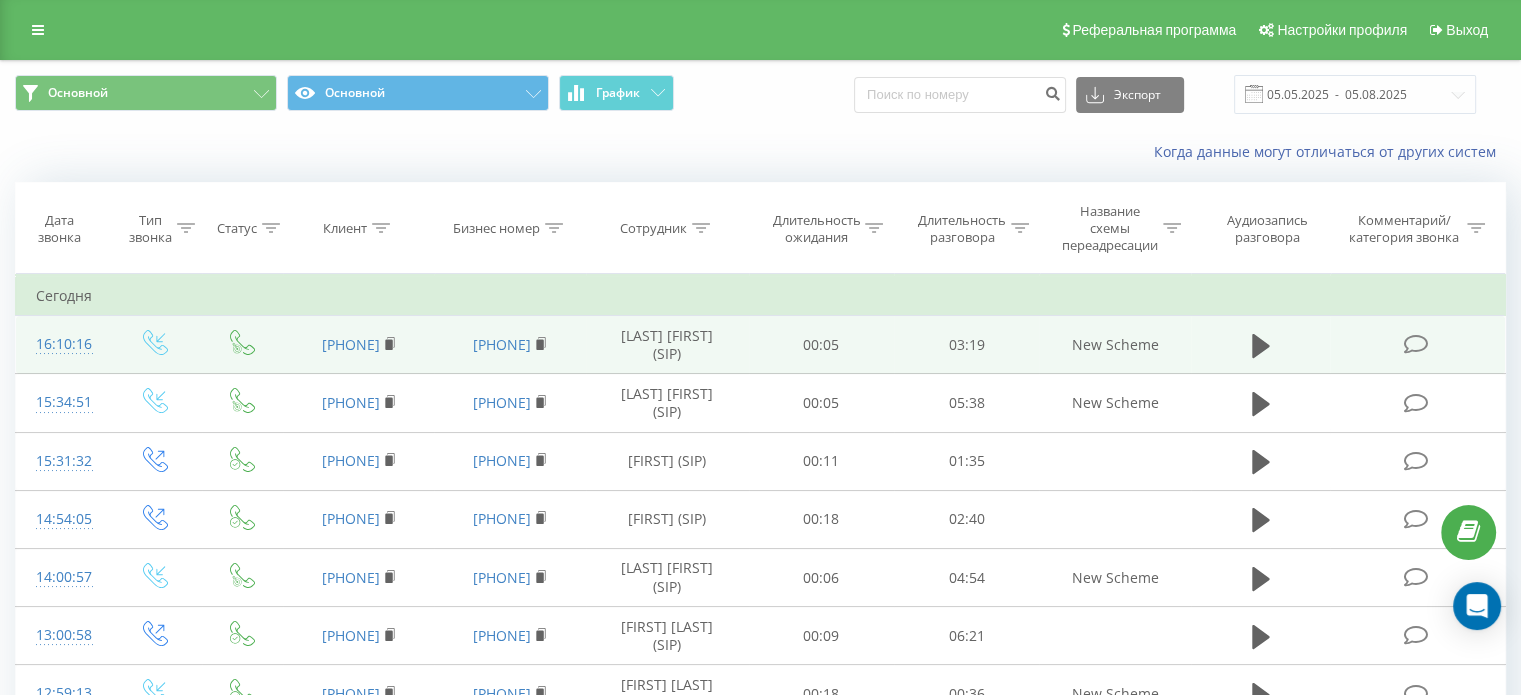drag, startPoint x: 416, startPoint y: 335, endPoint x: 308, endPoint y: 339, distance: 108.07405 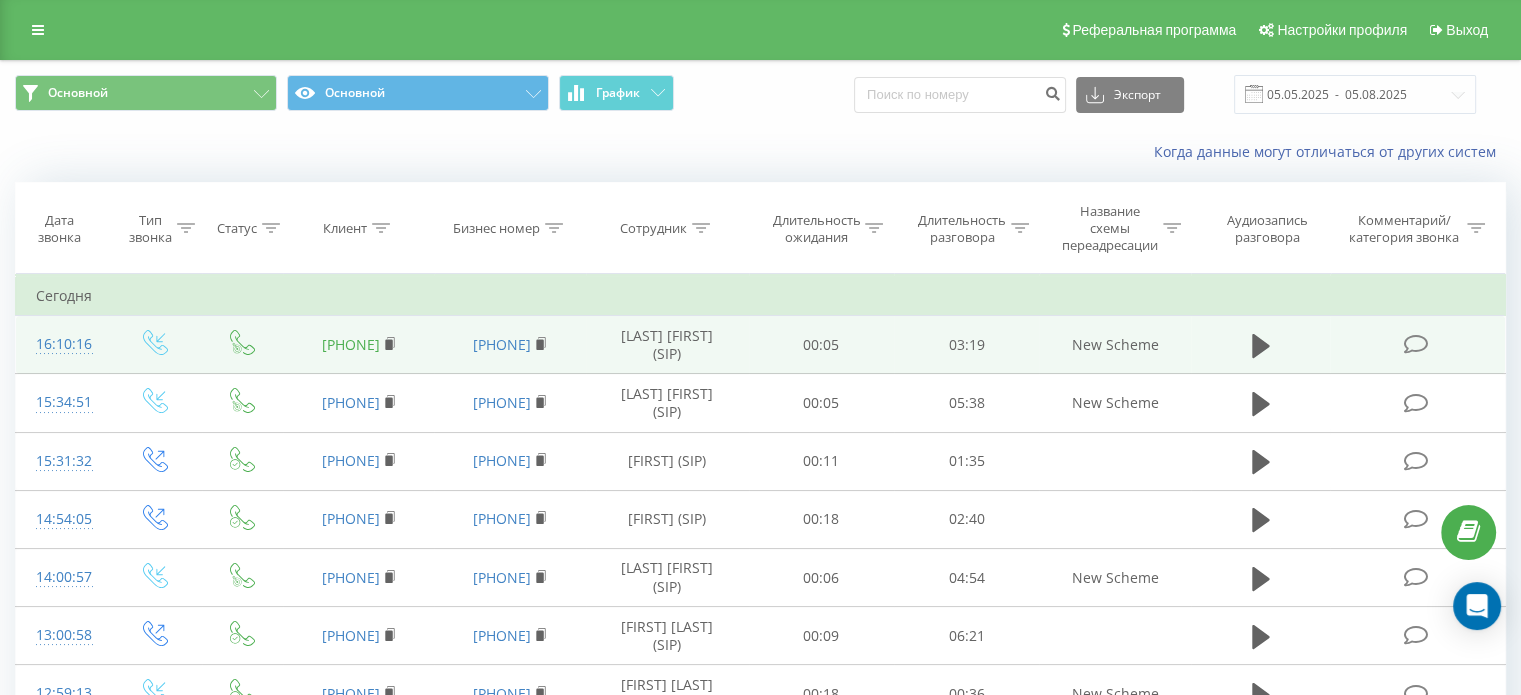 copy on "[PHONE]" 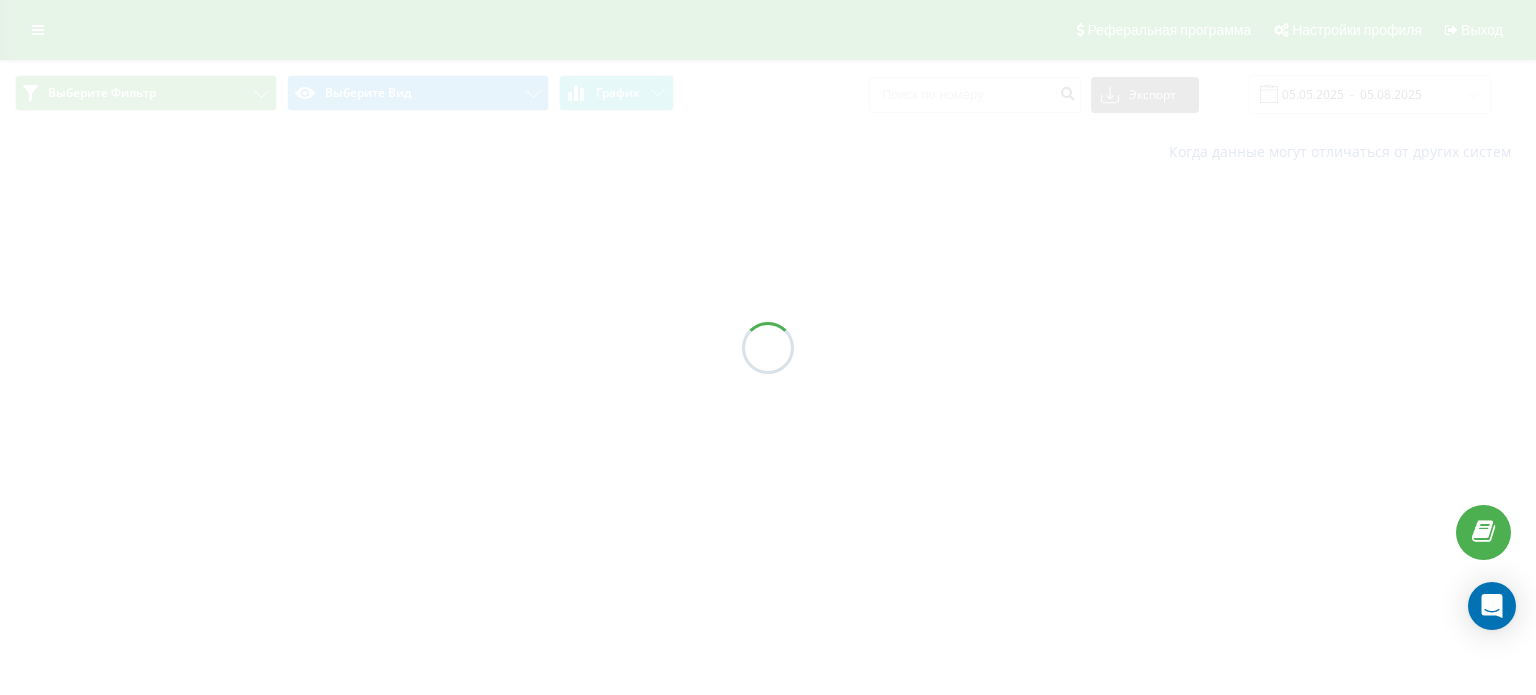 scroll, scrollTop: 0, scrollLeft: 0, axis: both 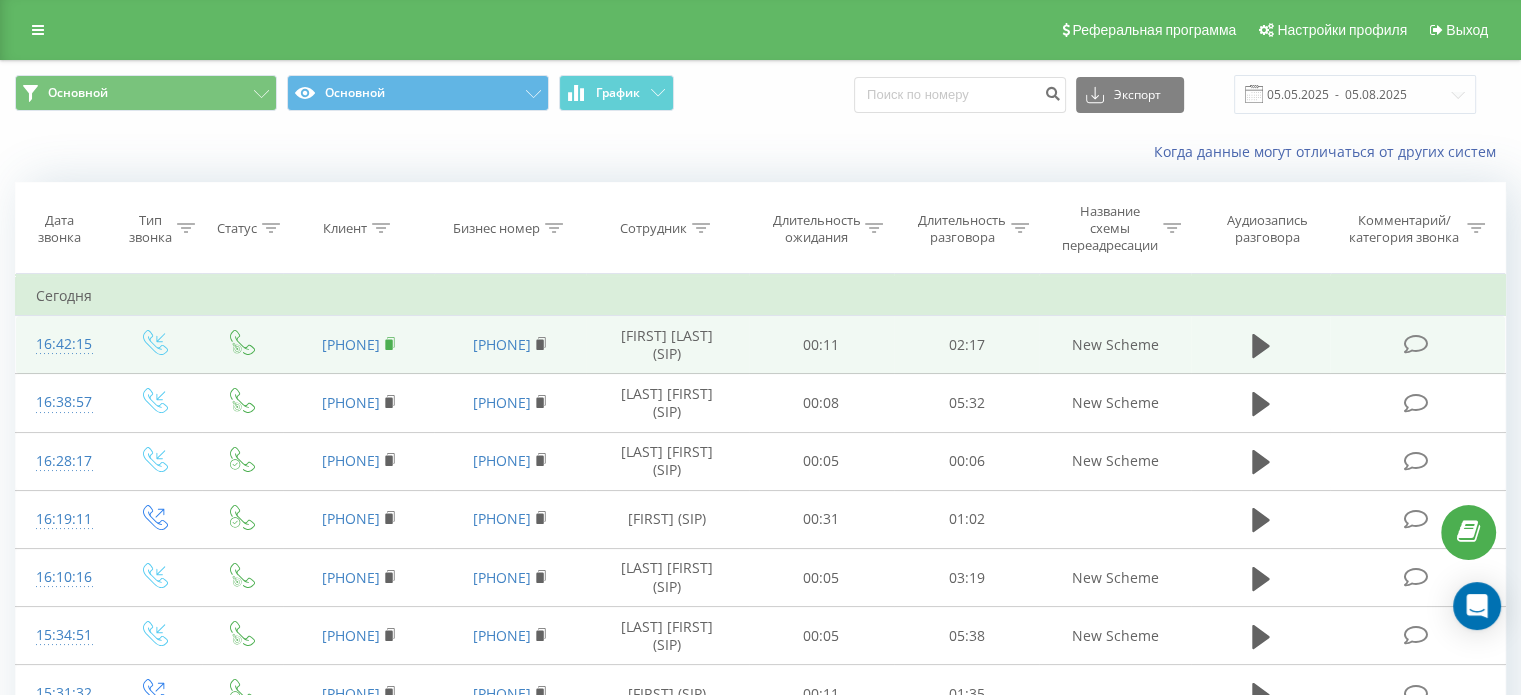 click 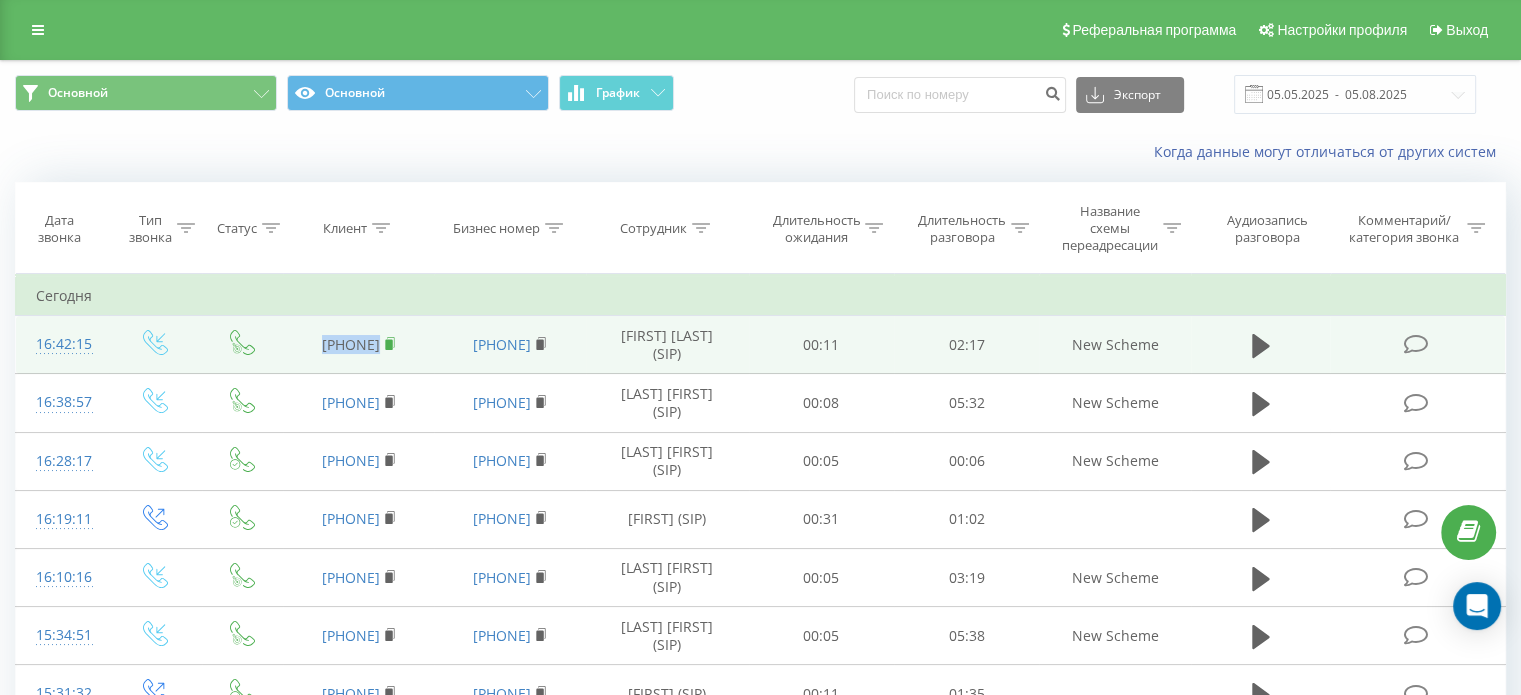 click 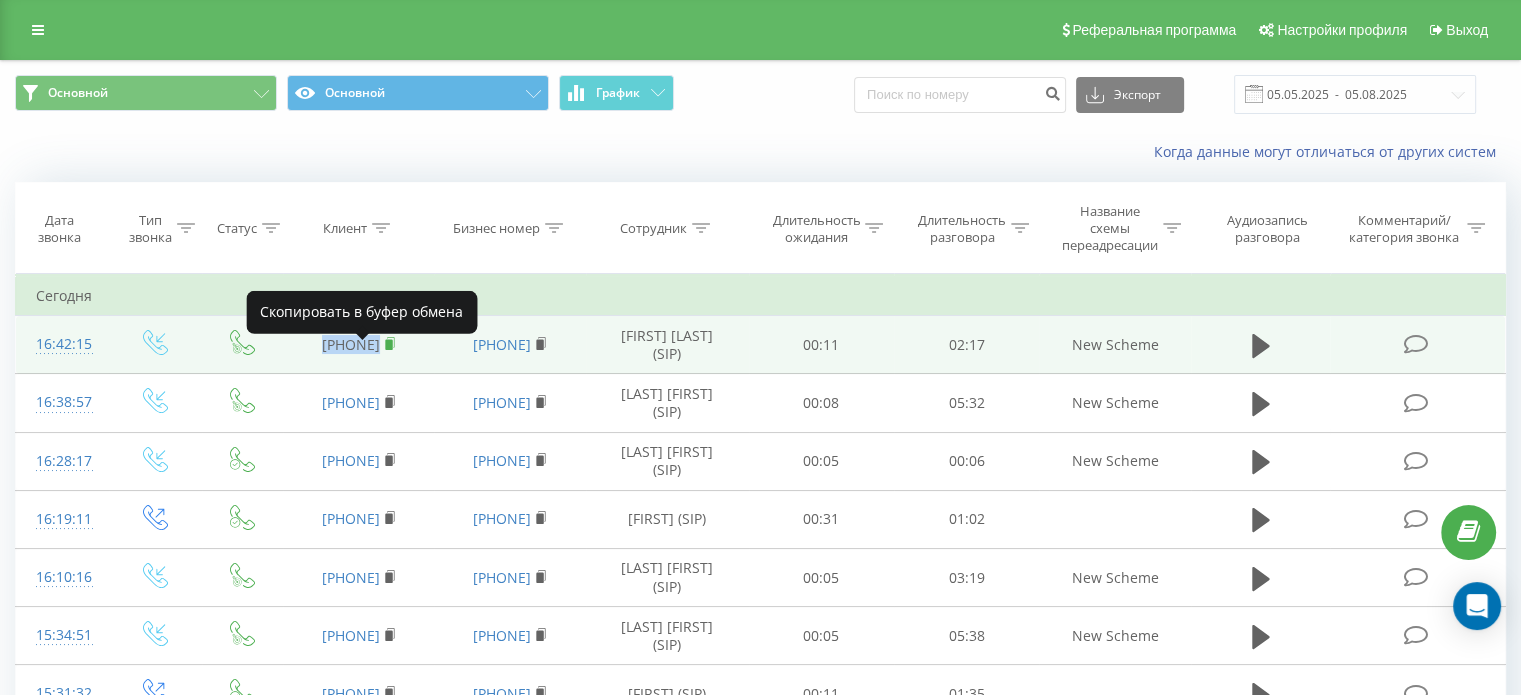 click 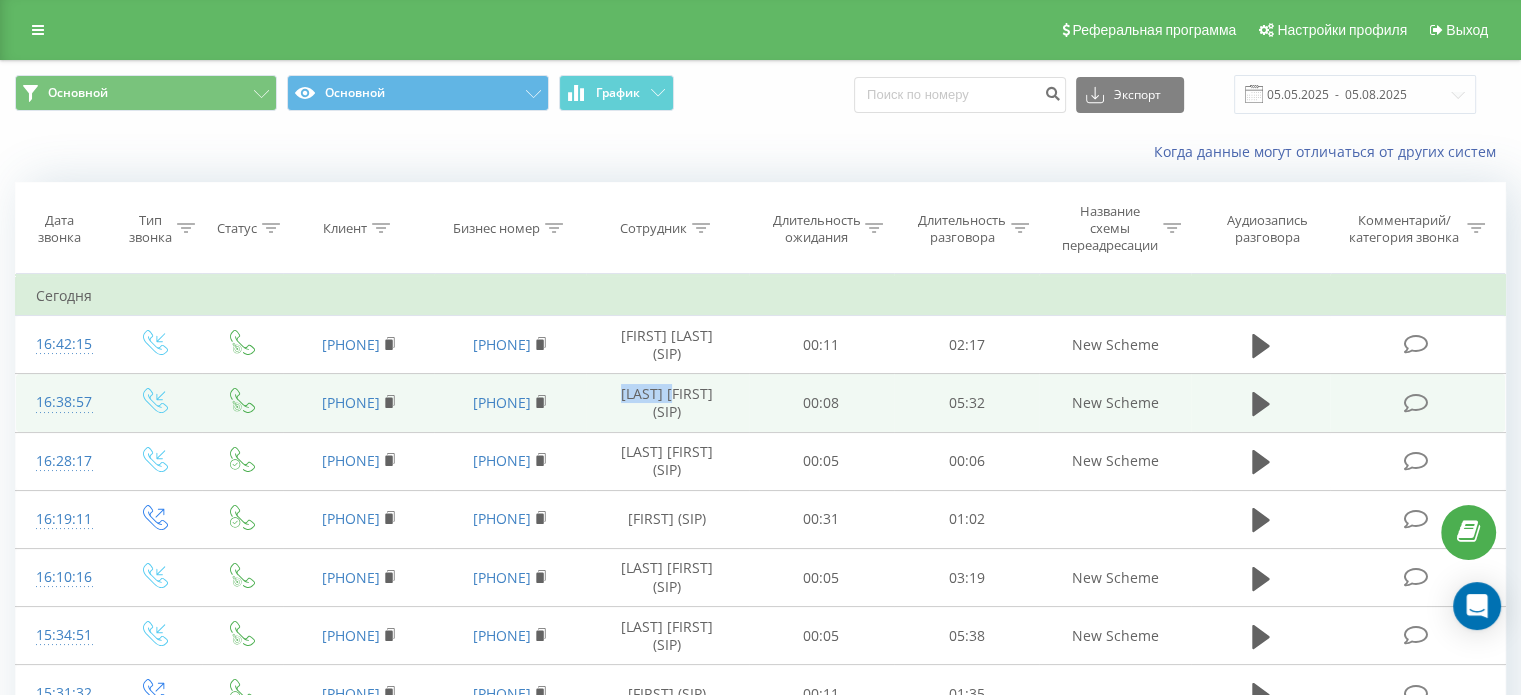 drag, startPoint x: 612, startPoint y: 393, endPoint x: 679, endPoint y: 392, distance: 67.00746 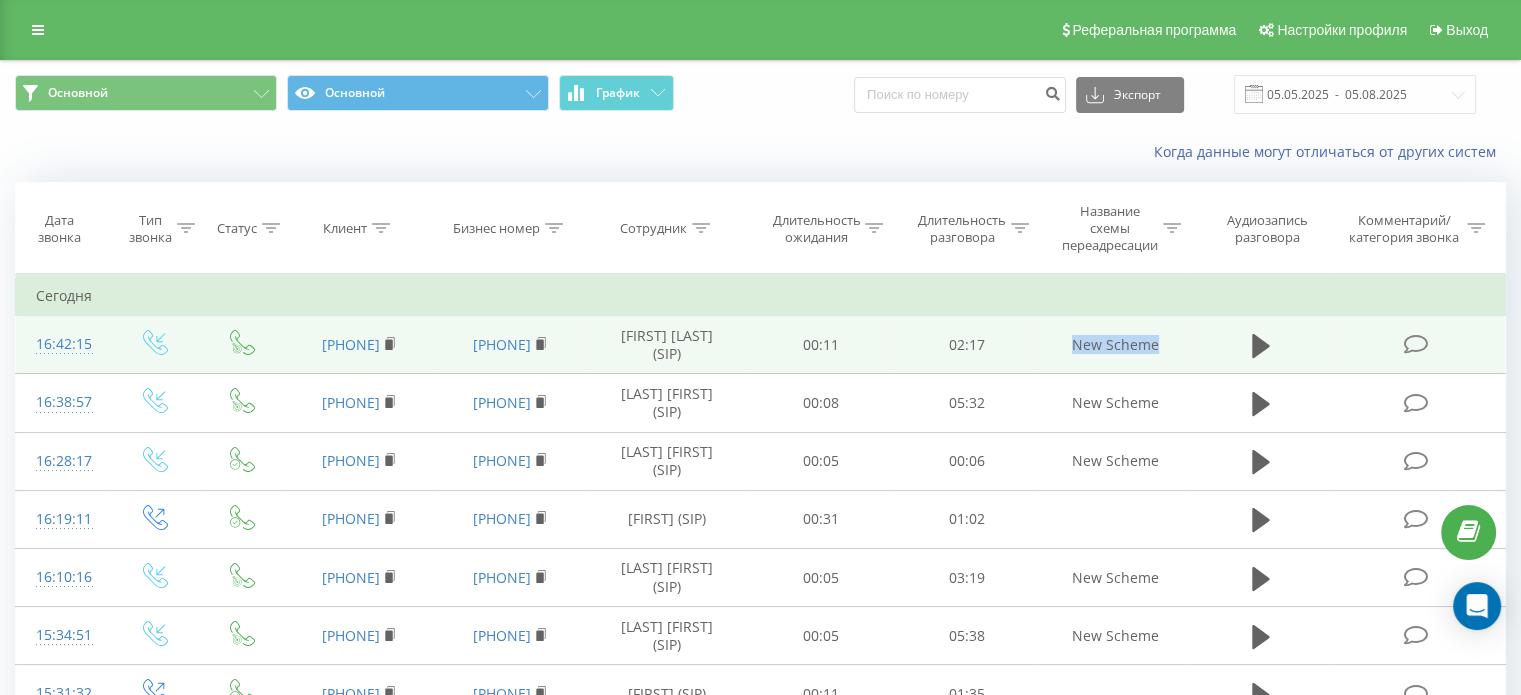 drag, startPoint x: 1115, startPoint y: 343, endPoint x: 1169, endPoint y: 343, distance: 54 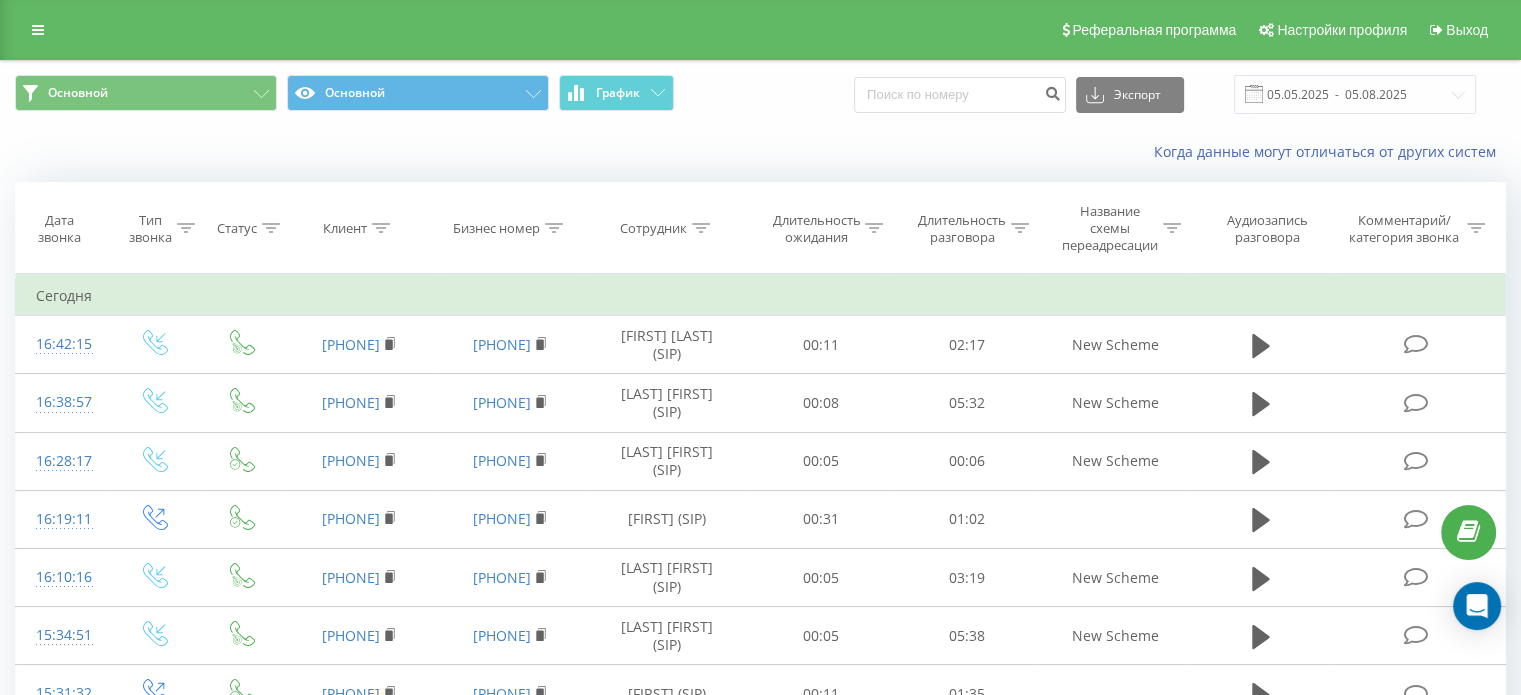 click 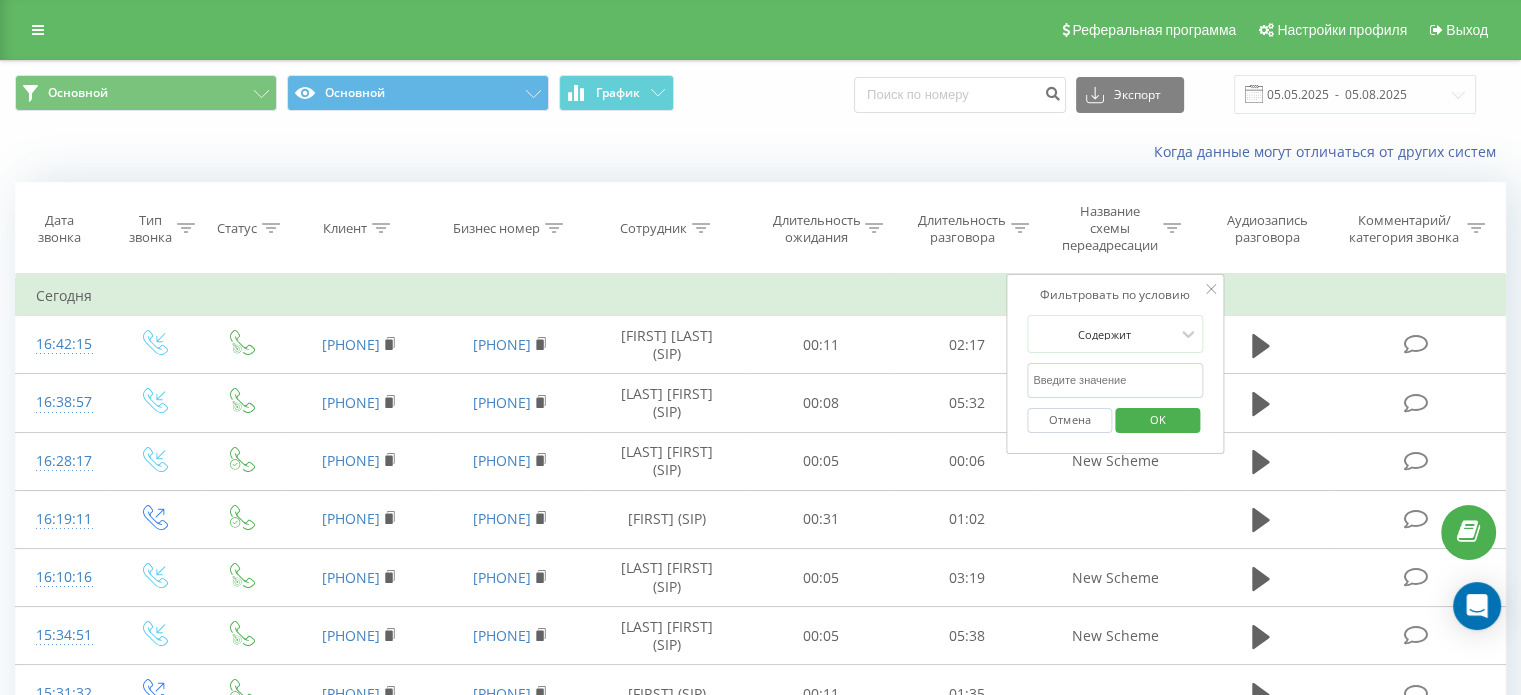 click at bounding box center (1115, 380) 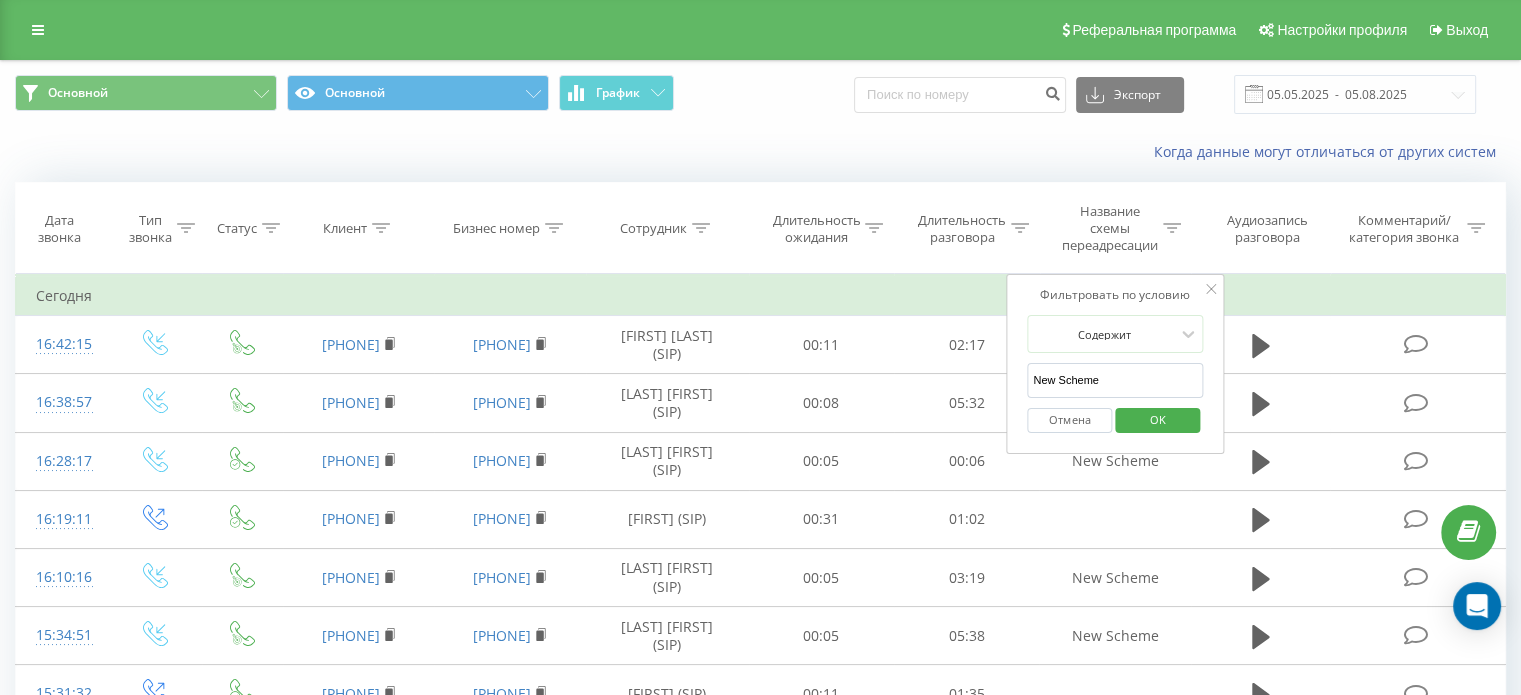 click on "OK" at bounding box center (1158, 419) 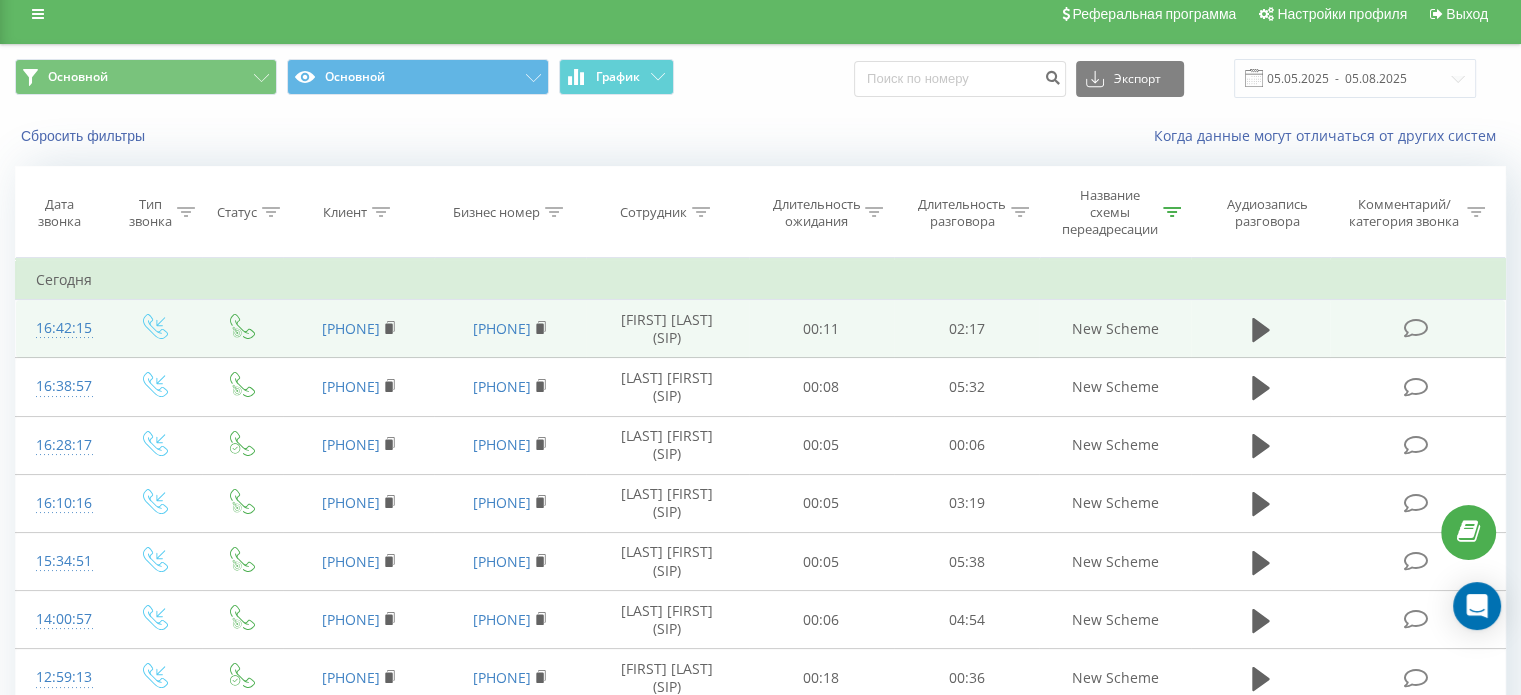 scroll, scrollTop: 0, scrollLeft: 0, axis: both 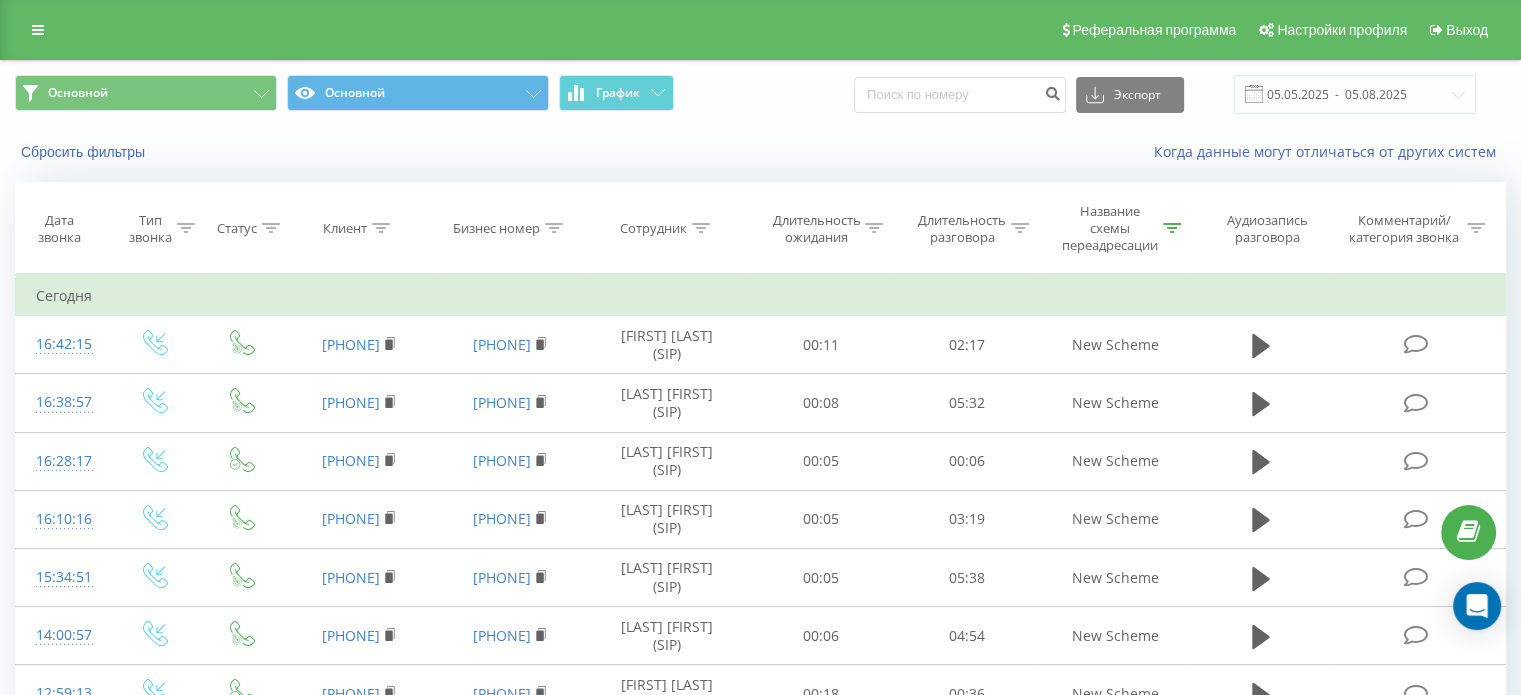 click on "Сотрудник" at bounding box center [667, 228] 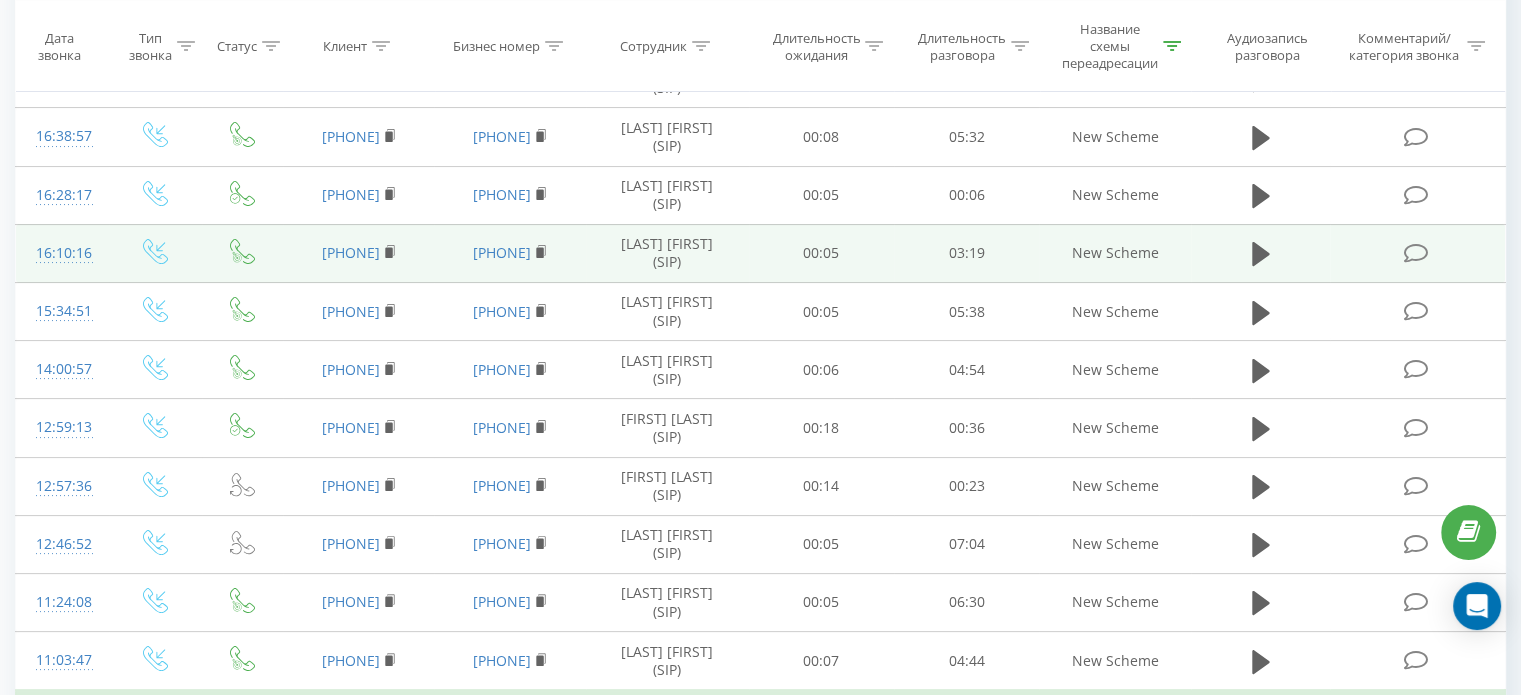 scroll, scrollTop: 300, scrollLeft: 0, axis: vertical 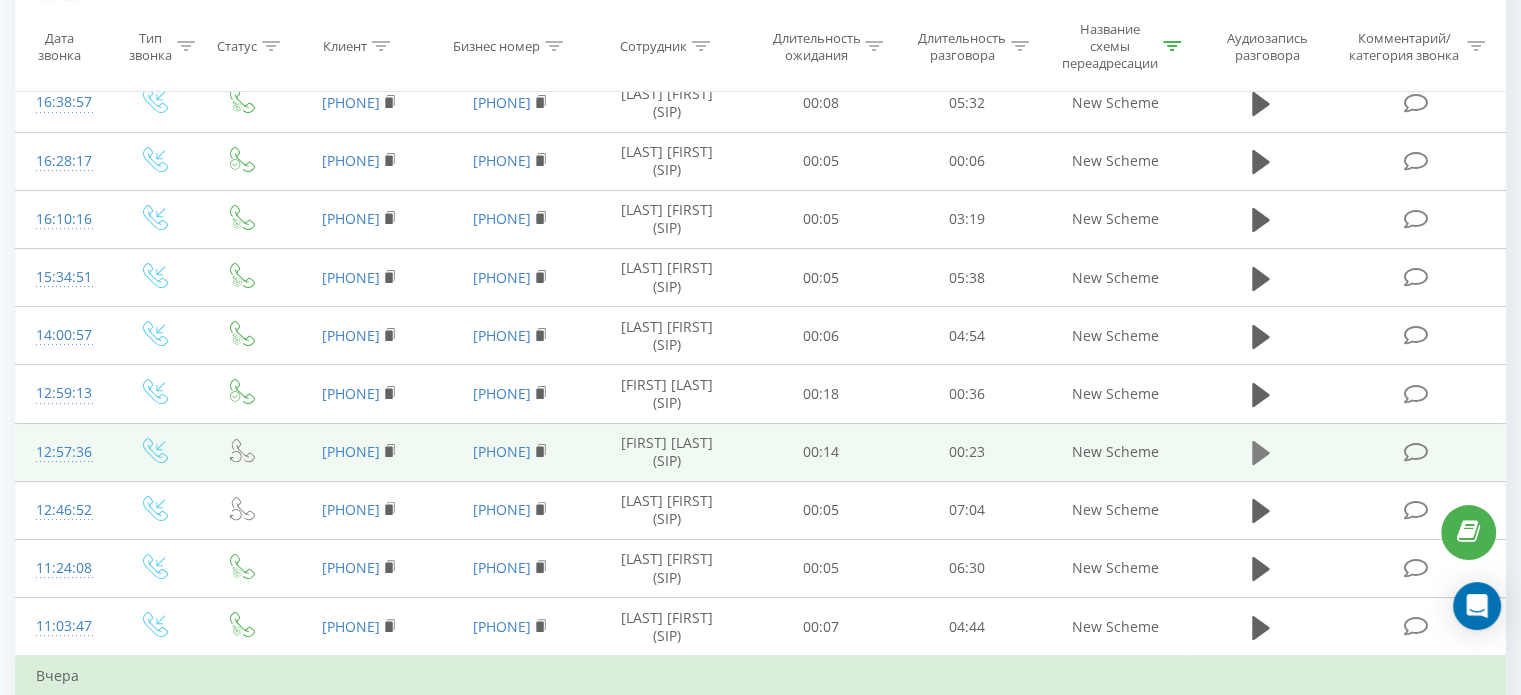 click at bounding box center [1261, 453] 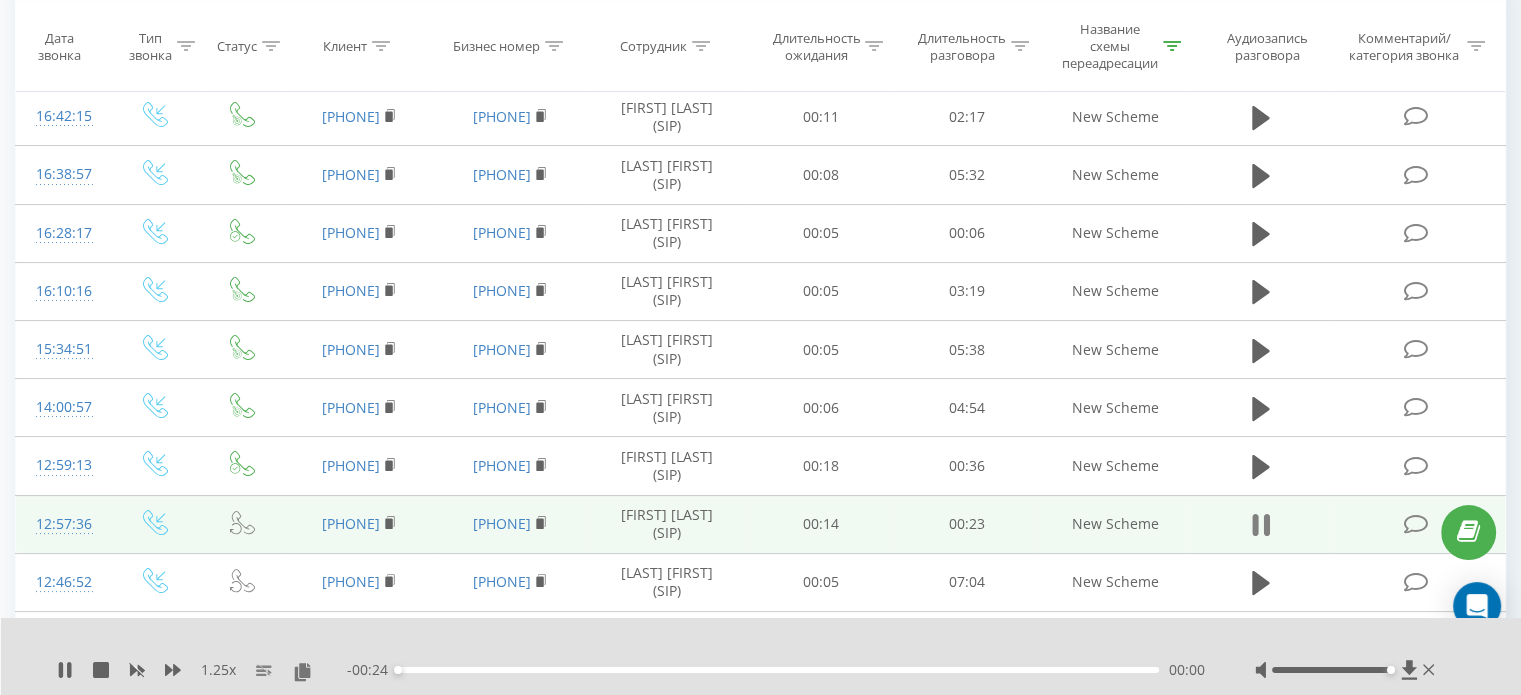 scroll, scrollTop: 200, scrollLeft: 0, axis: vertical 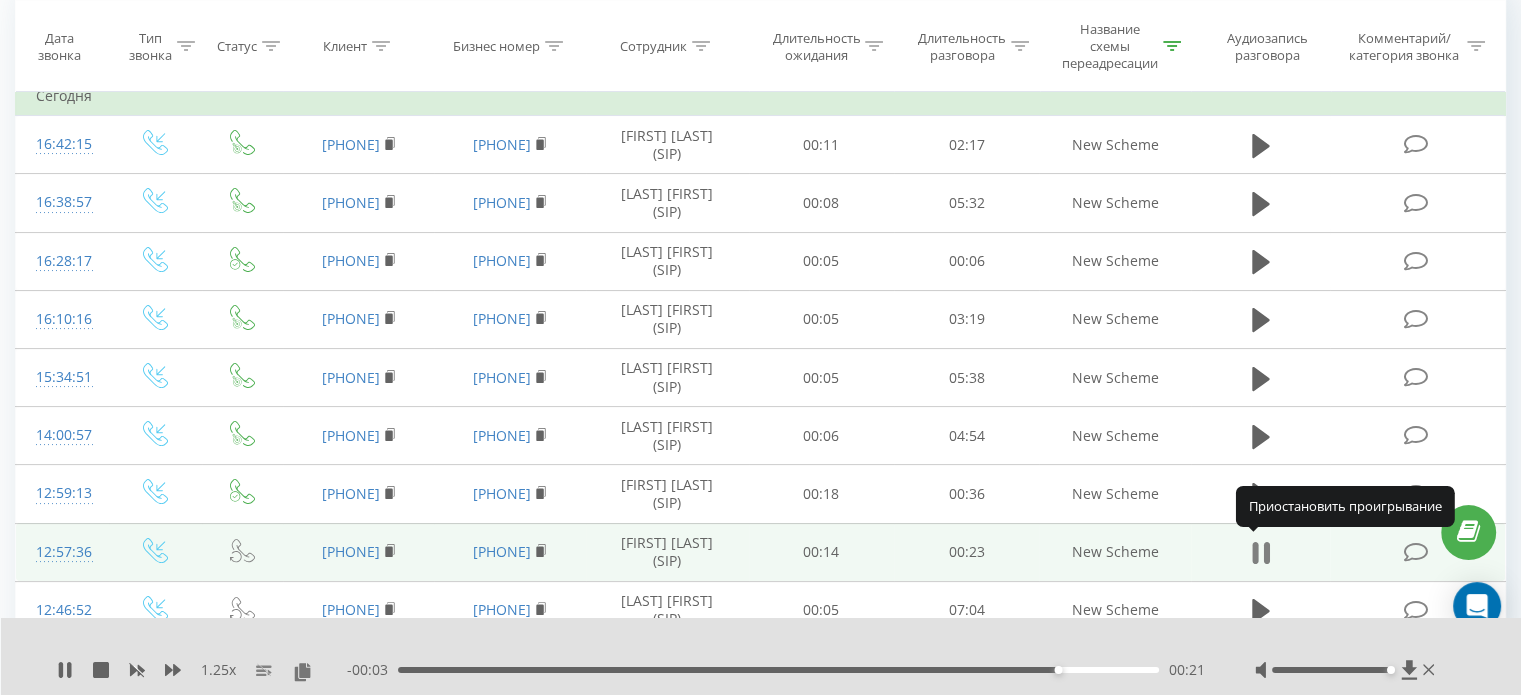 click 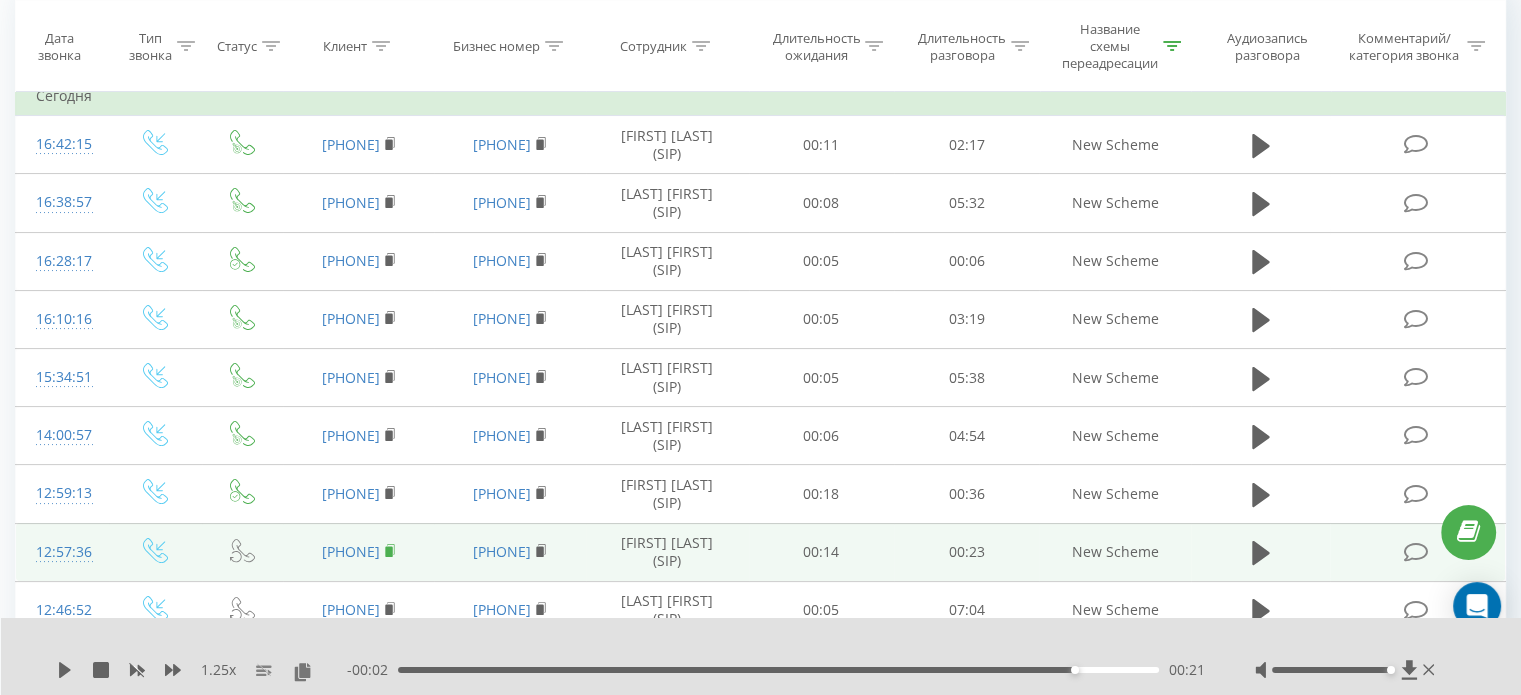 click 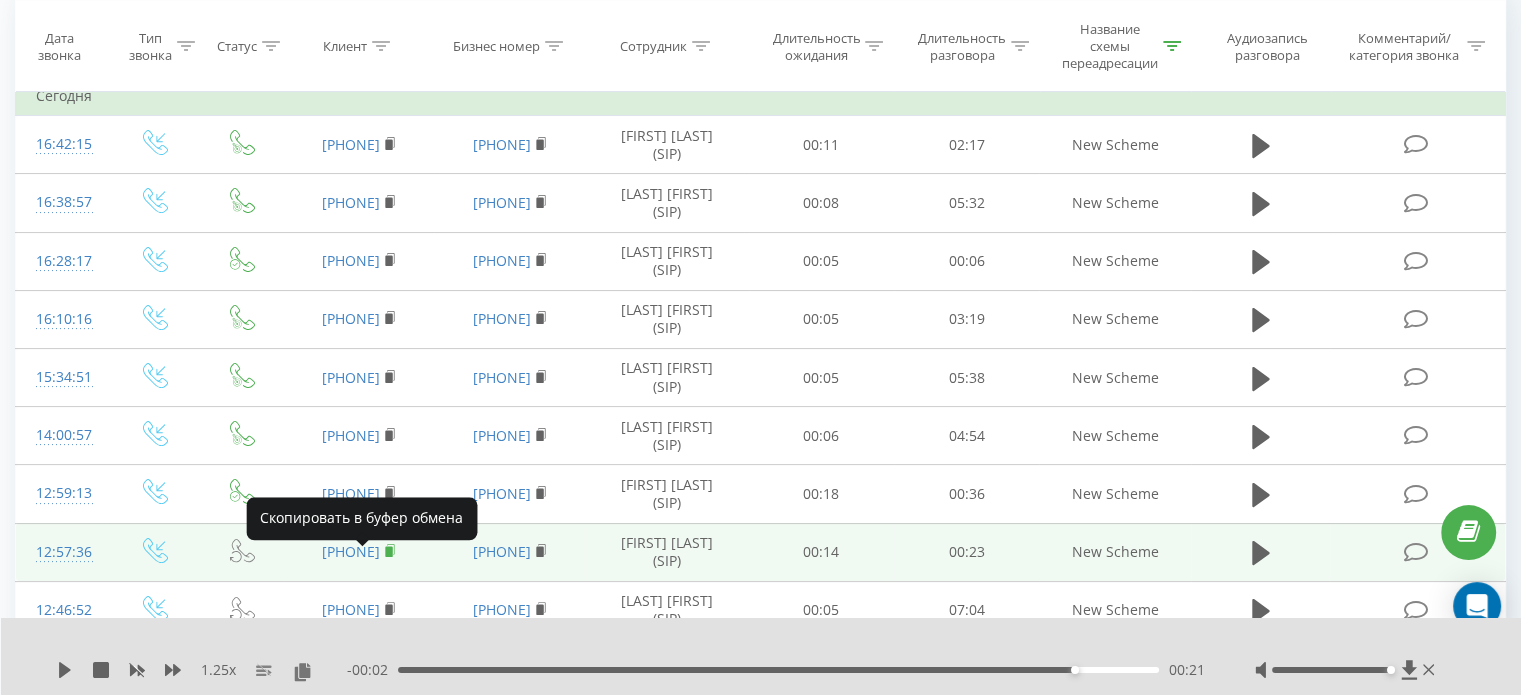 click 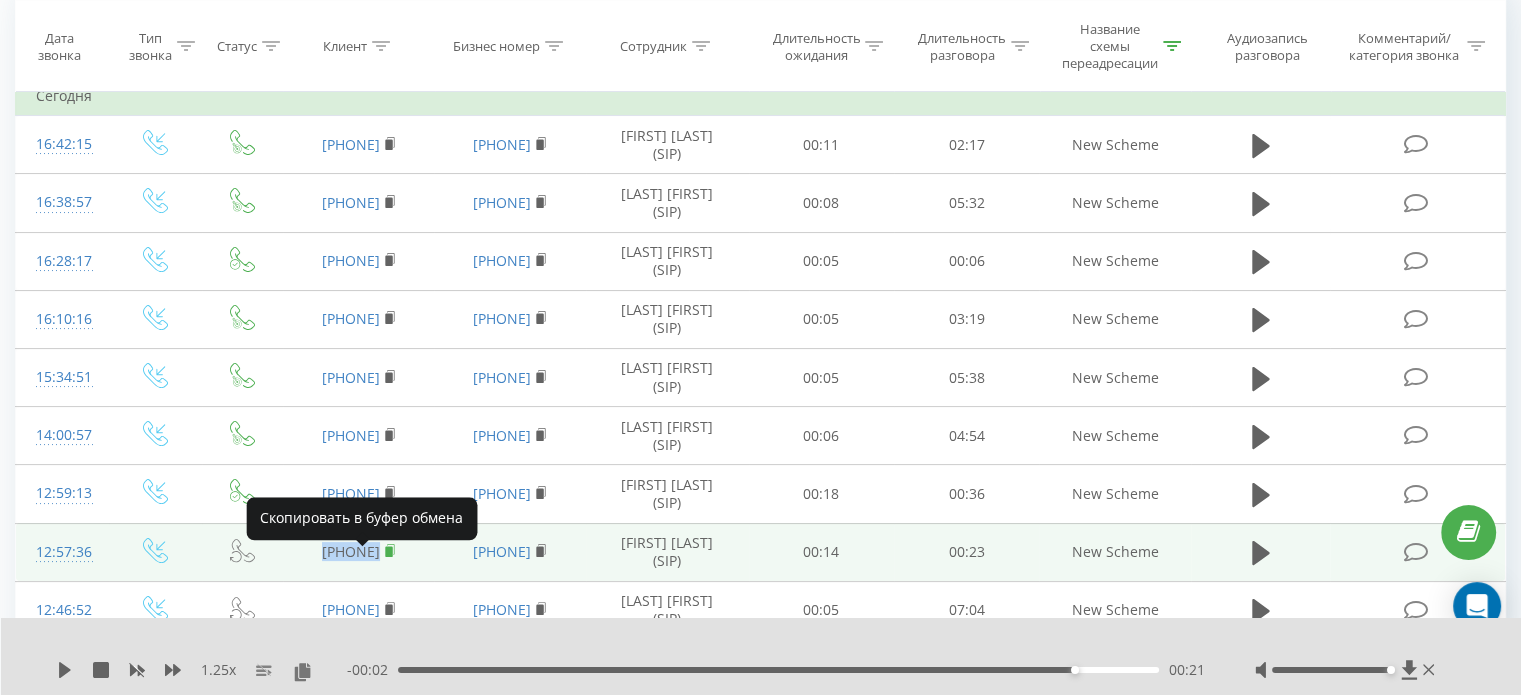 click 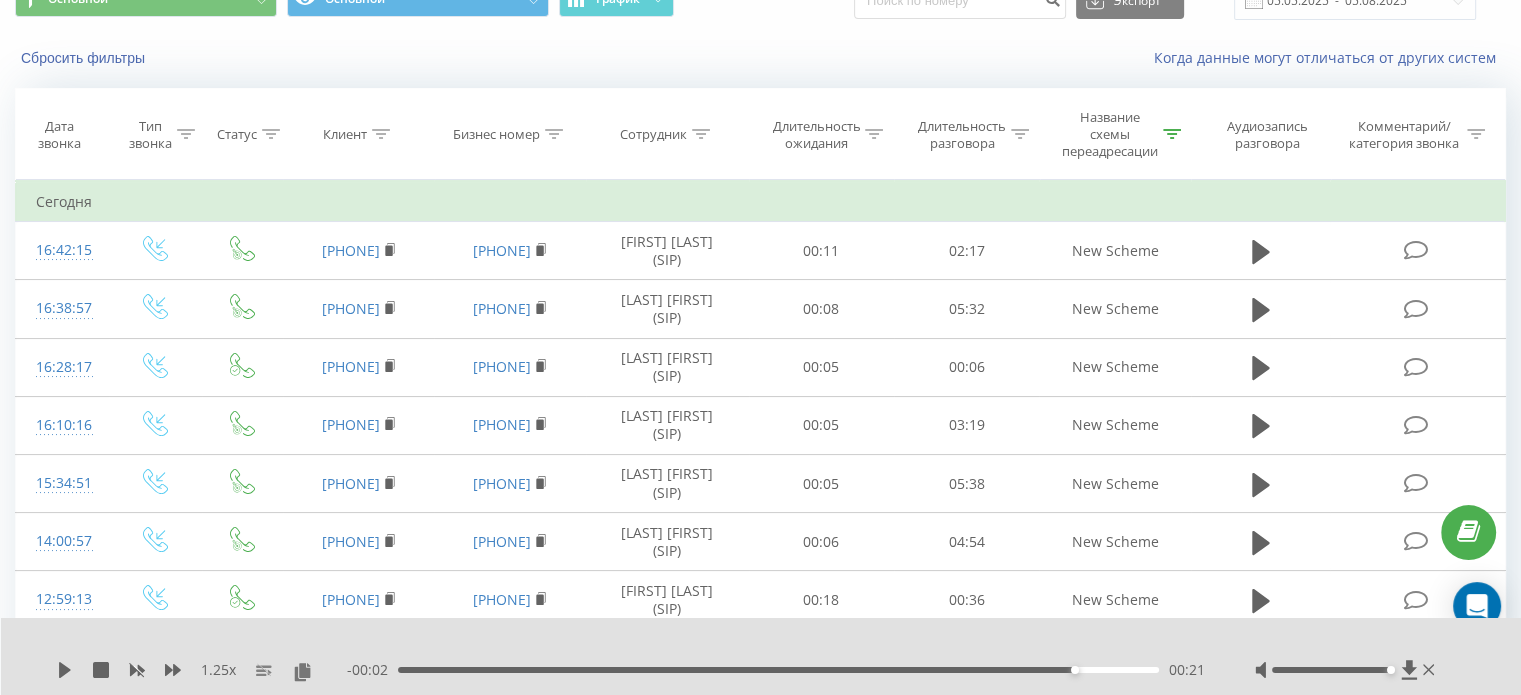 scroll, scrollTop: 0, scrollLeft: 0, axis: both 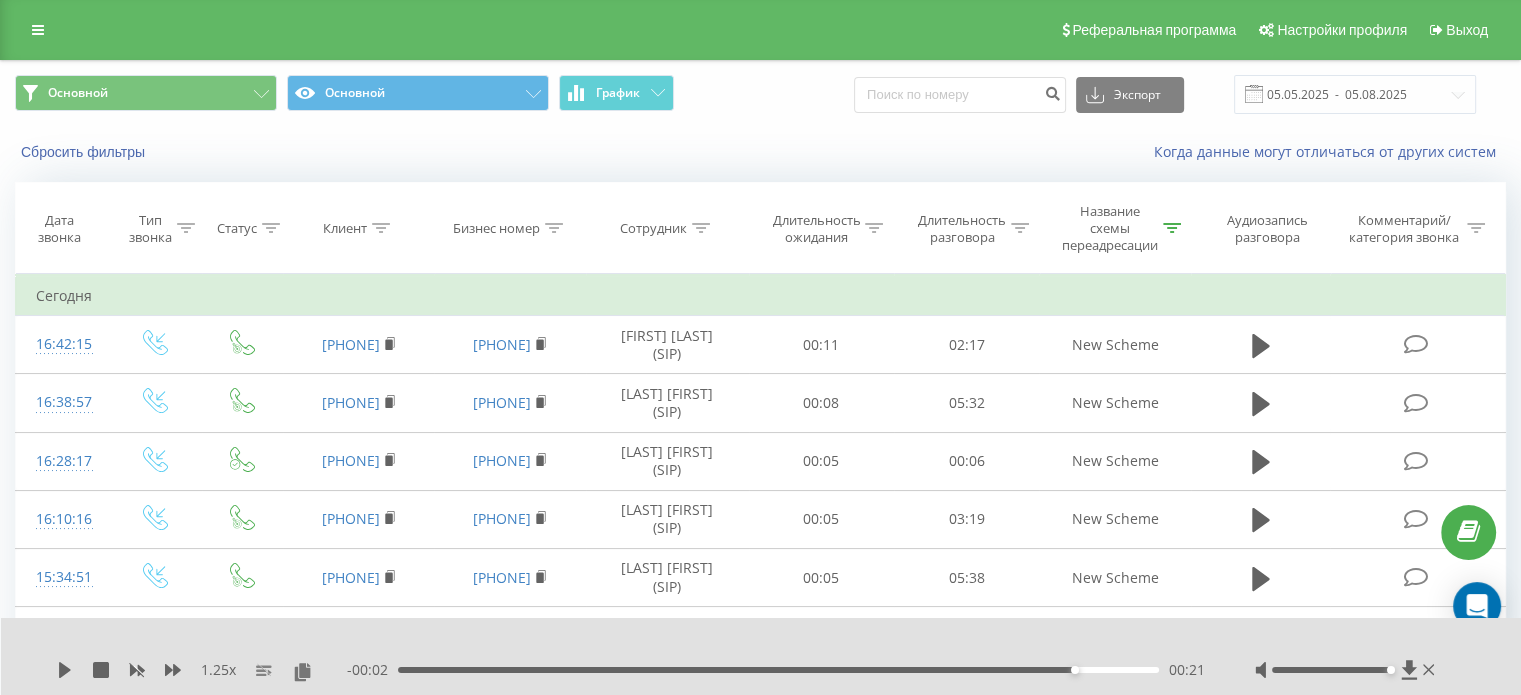 click on "Сегодня" at bounding box center [761, 296] 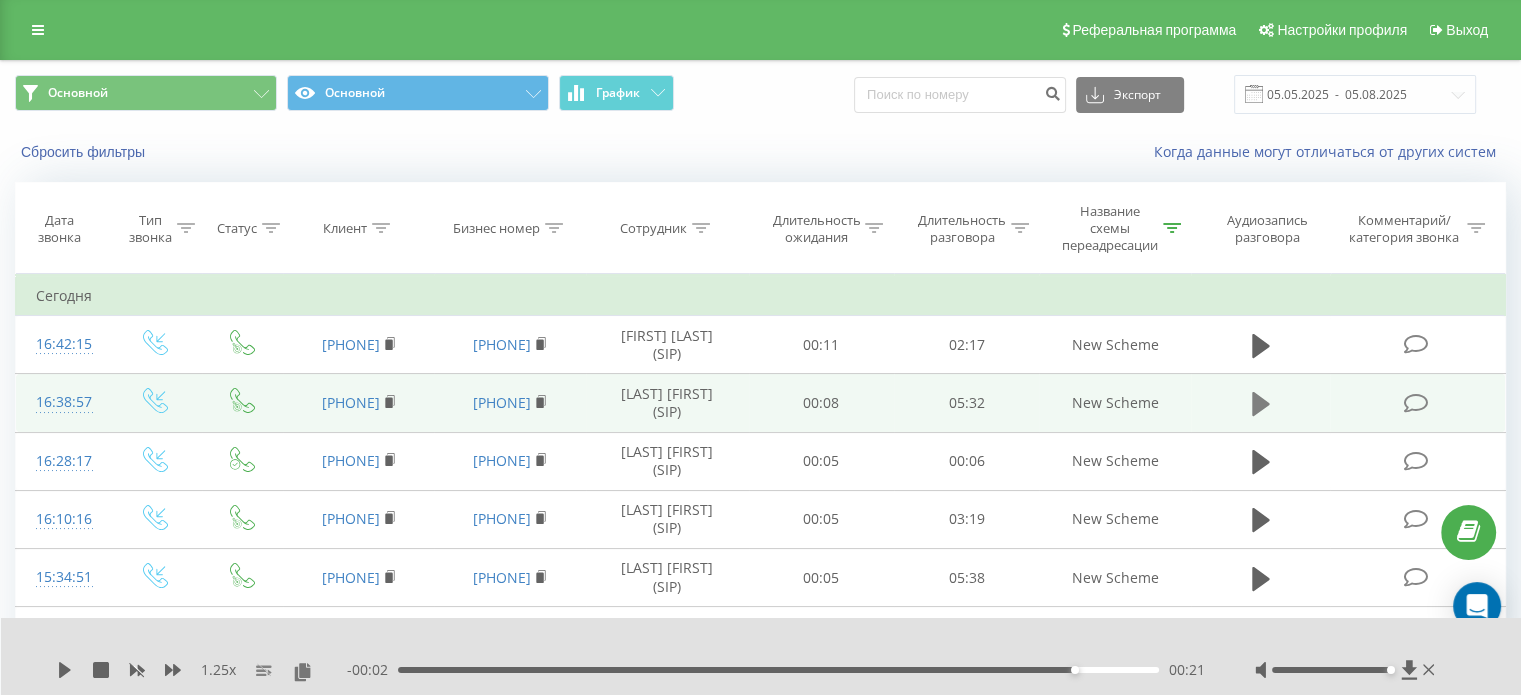 click 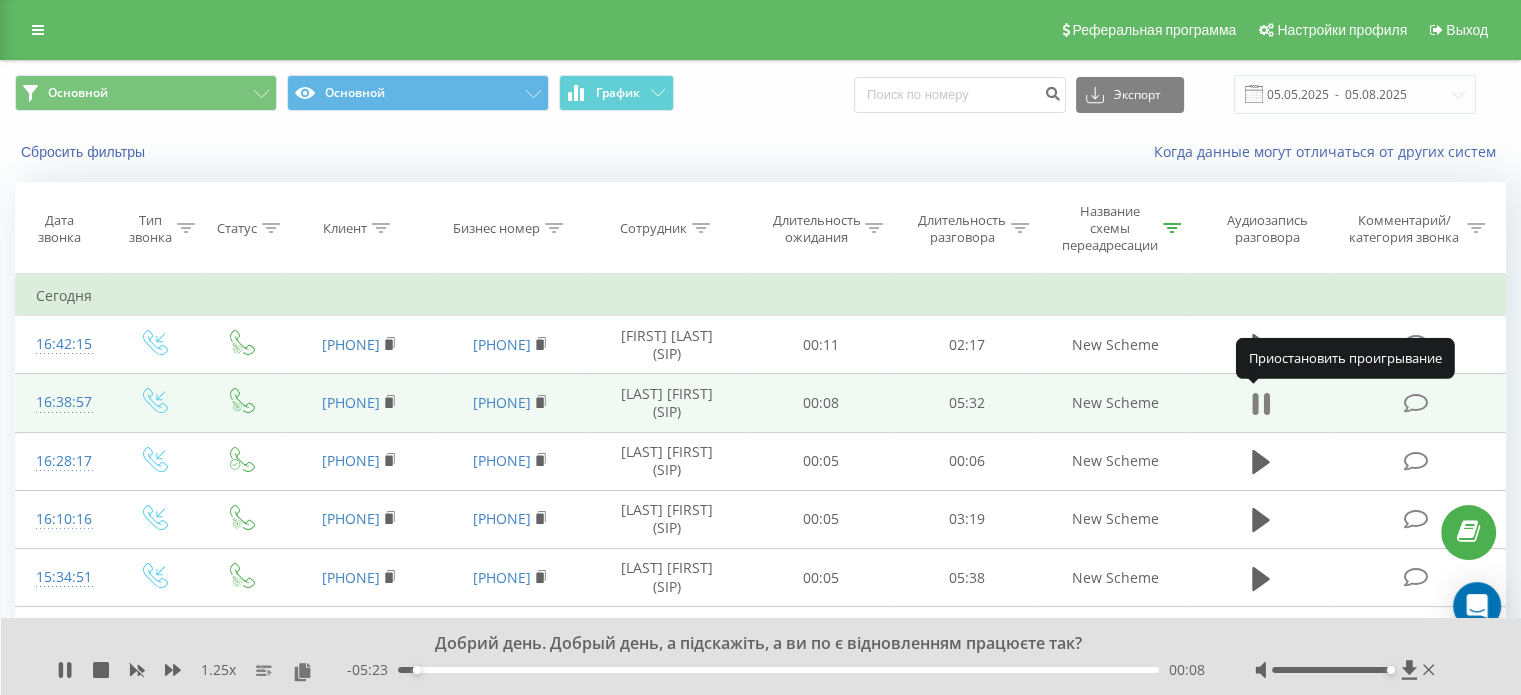 click 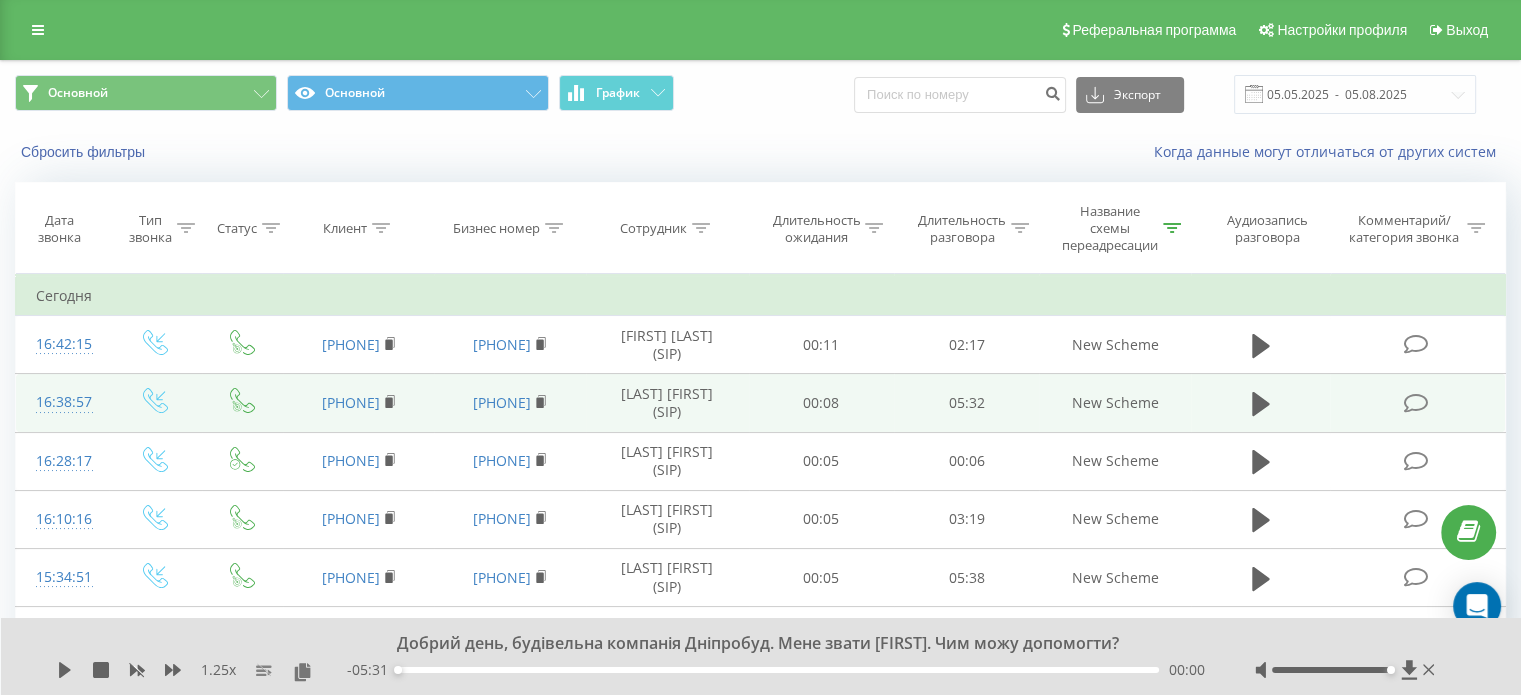 click 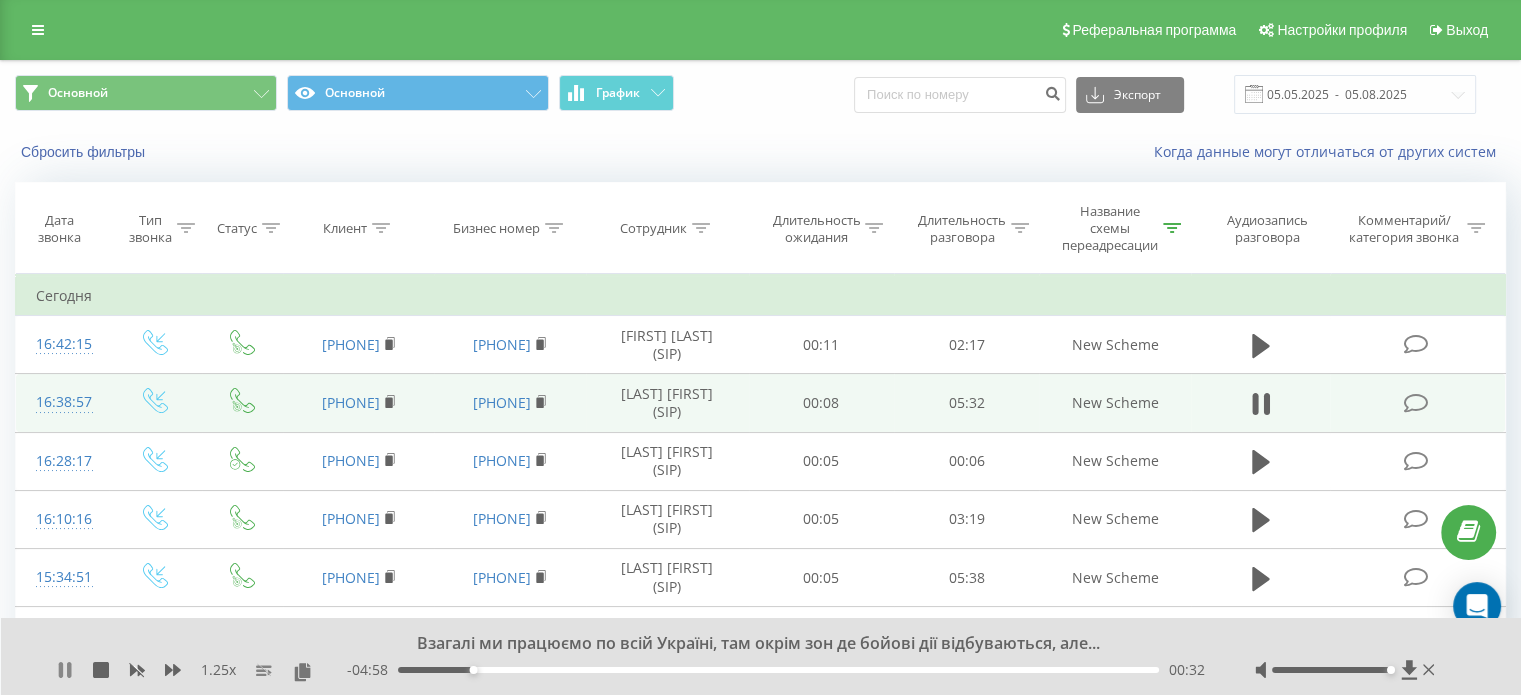 click 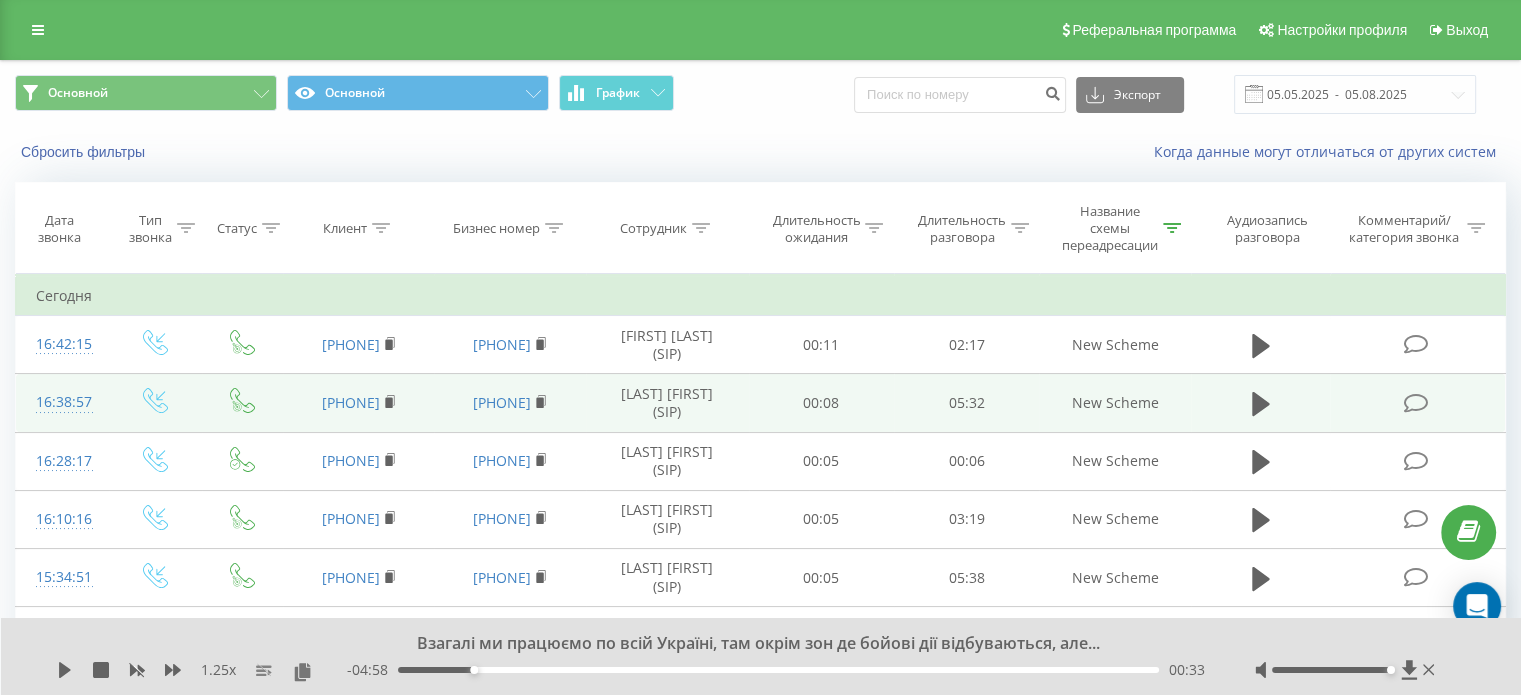 click on "Взагалі ми працюємо по всій Україні, там окрім зон де бойові дії відбуваються, але...   1.25 x  - 04:58 00:33   00:33" at bounding box center (761, 656) 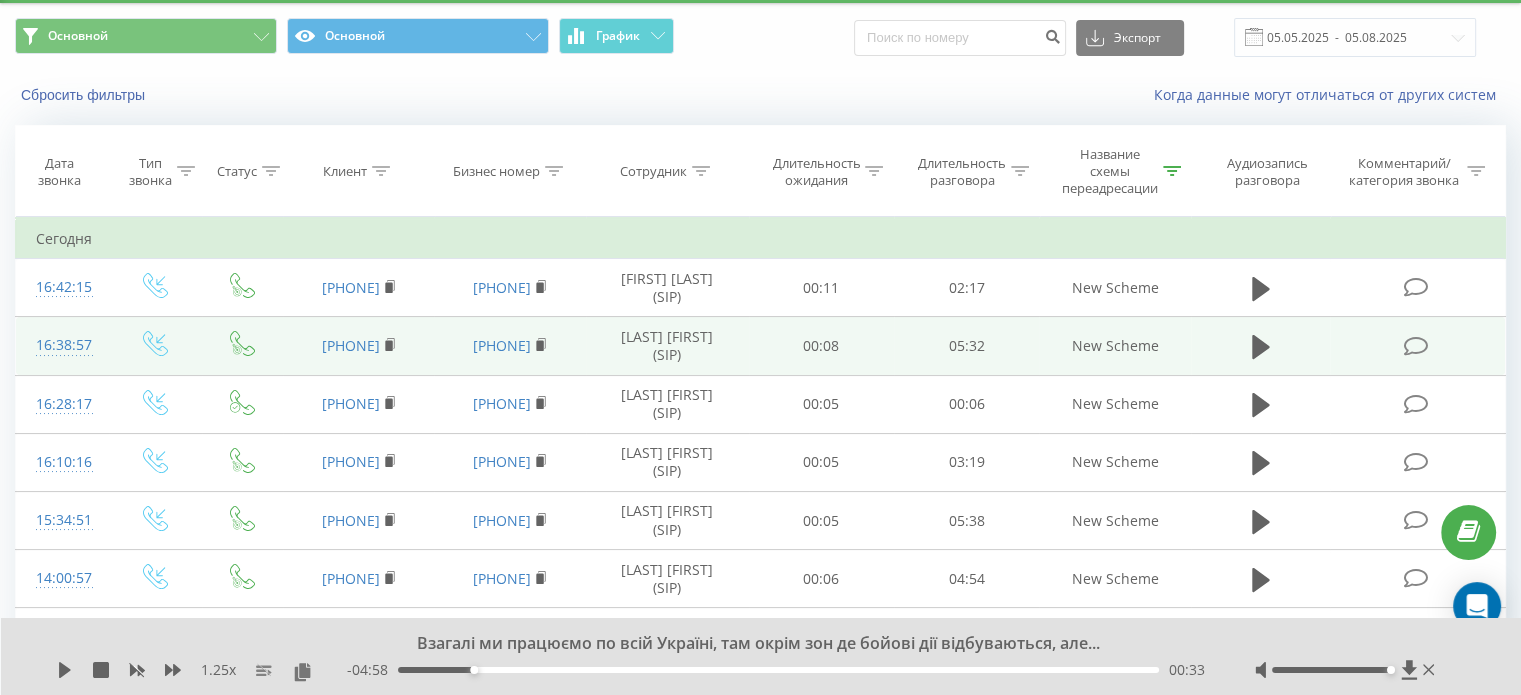 scroll, scrollTop: 0, scrollLeft: 0, axis: both 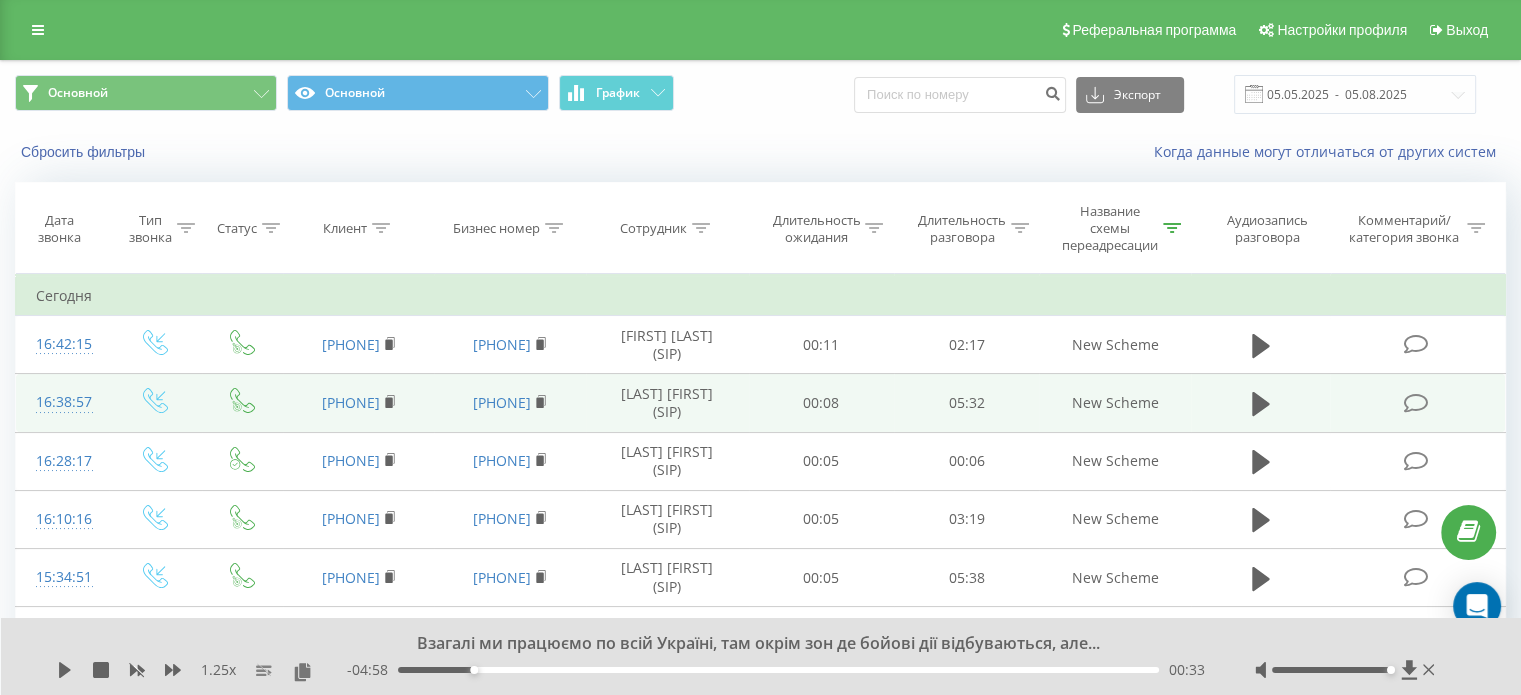 click on "Сегодня" at bounding box center (761, 296) 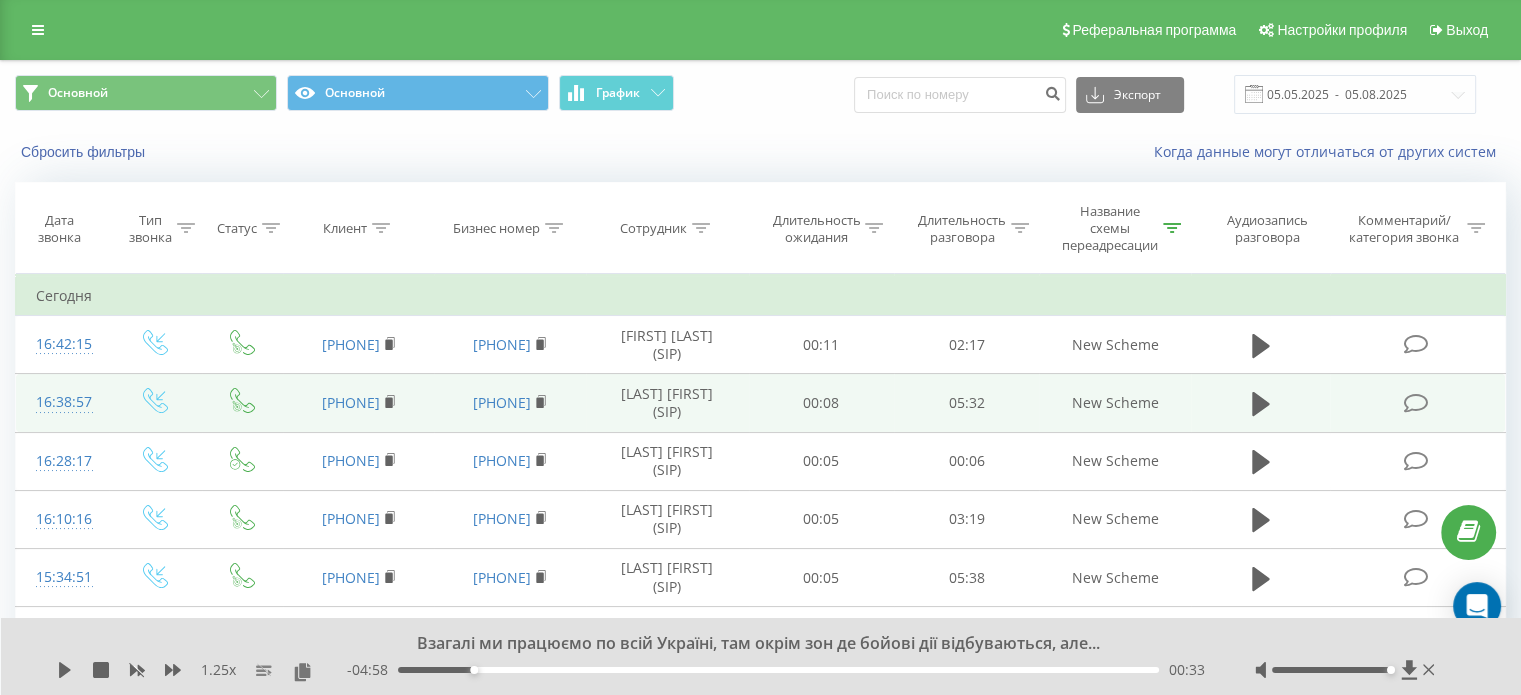 click on "Взагалі ми працюємо по всій Україні, там окрім зон де бойові дії відбуваються, але...   1.25 x  - 04:58 00:33   00:33" at bounding box center [761, 656] 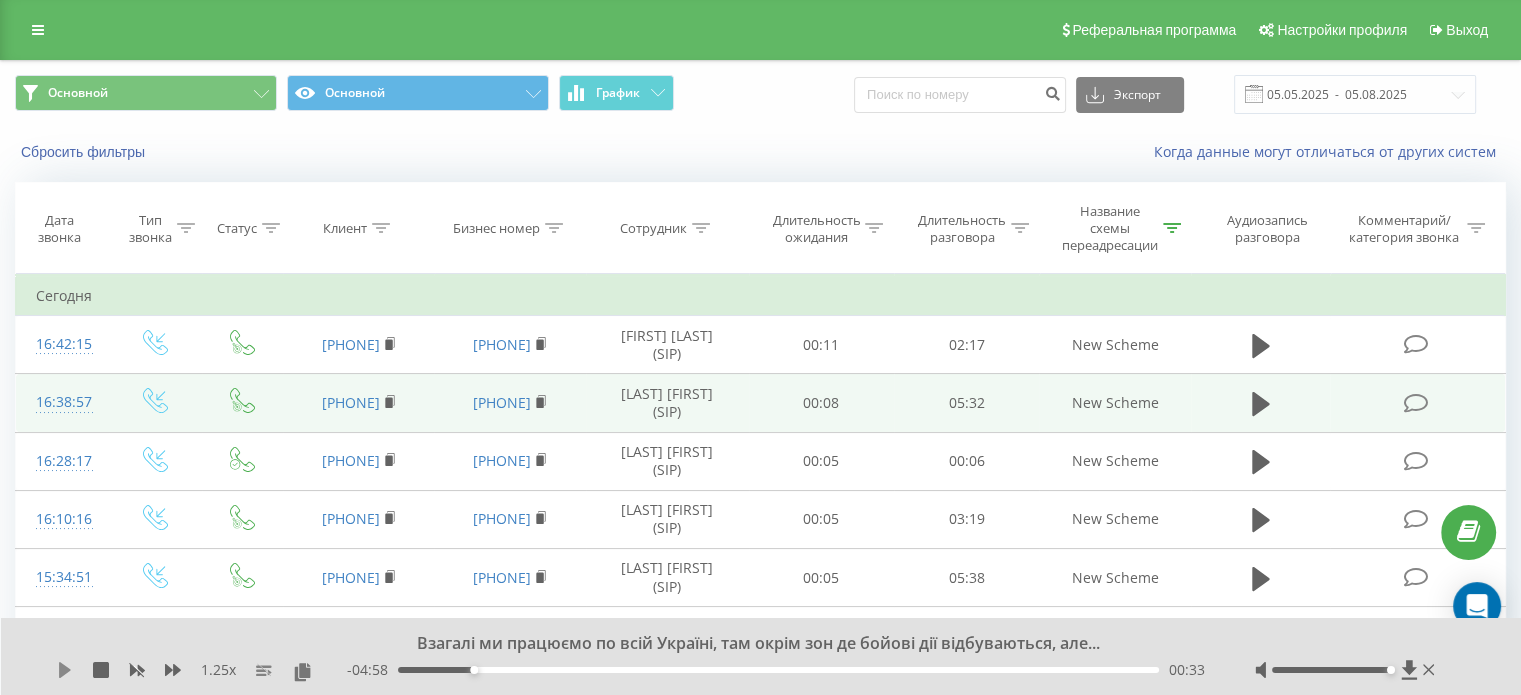 click 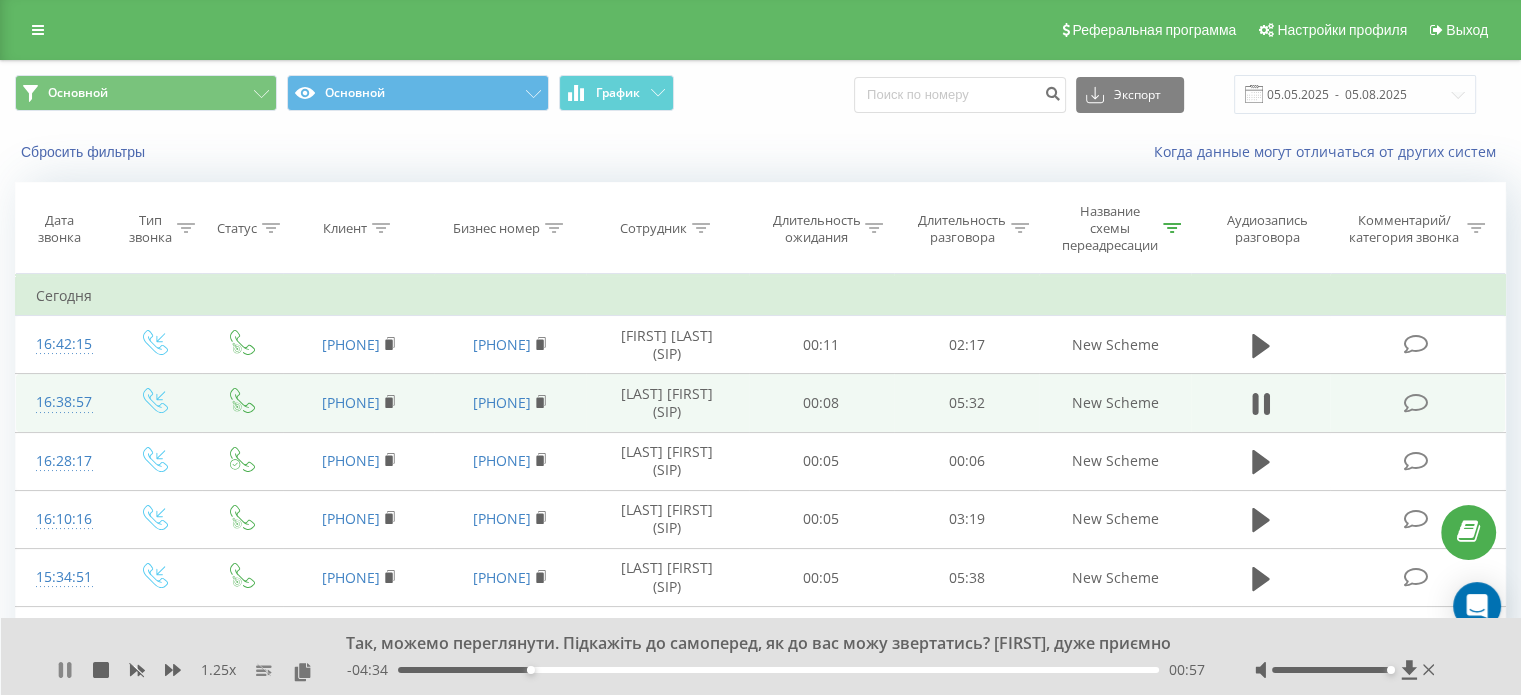 click 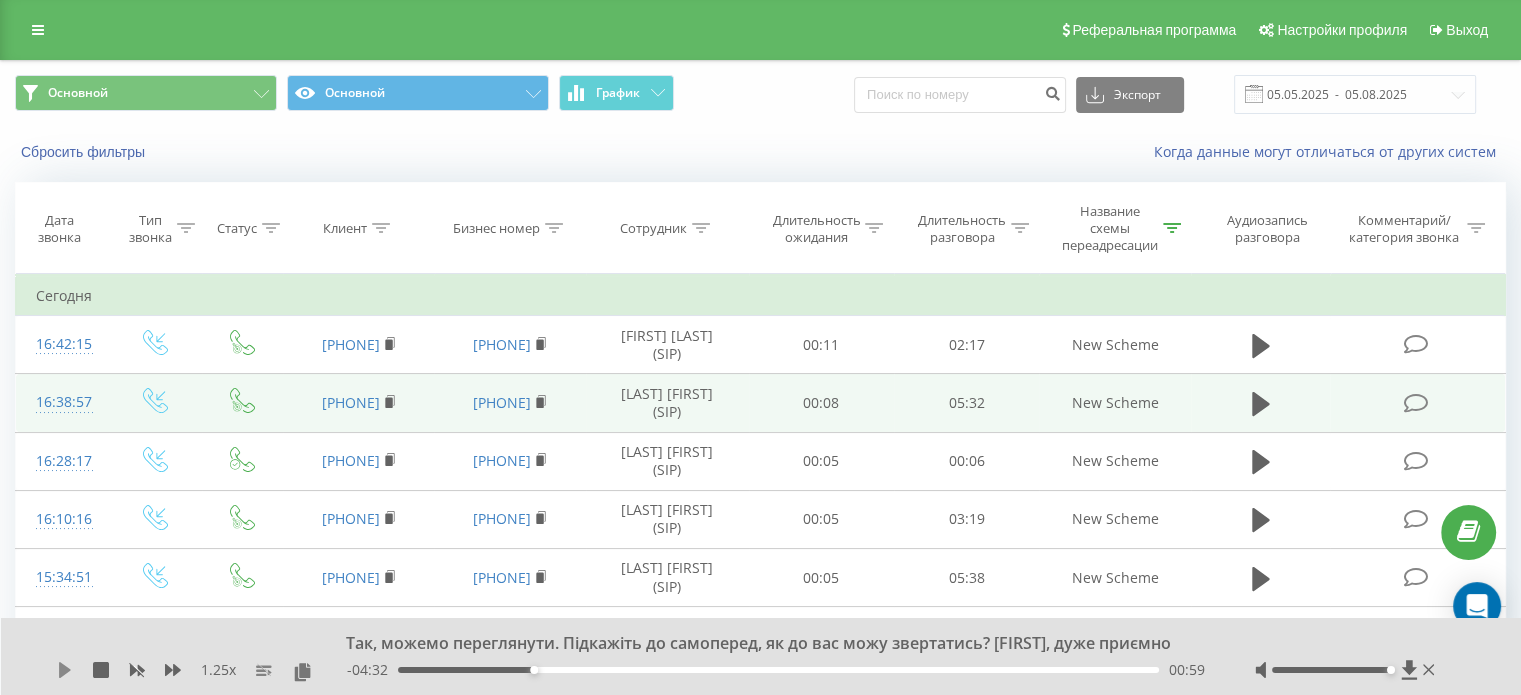 click 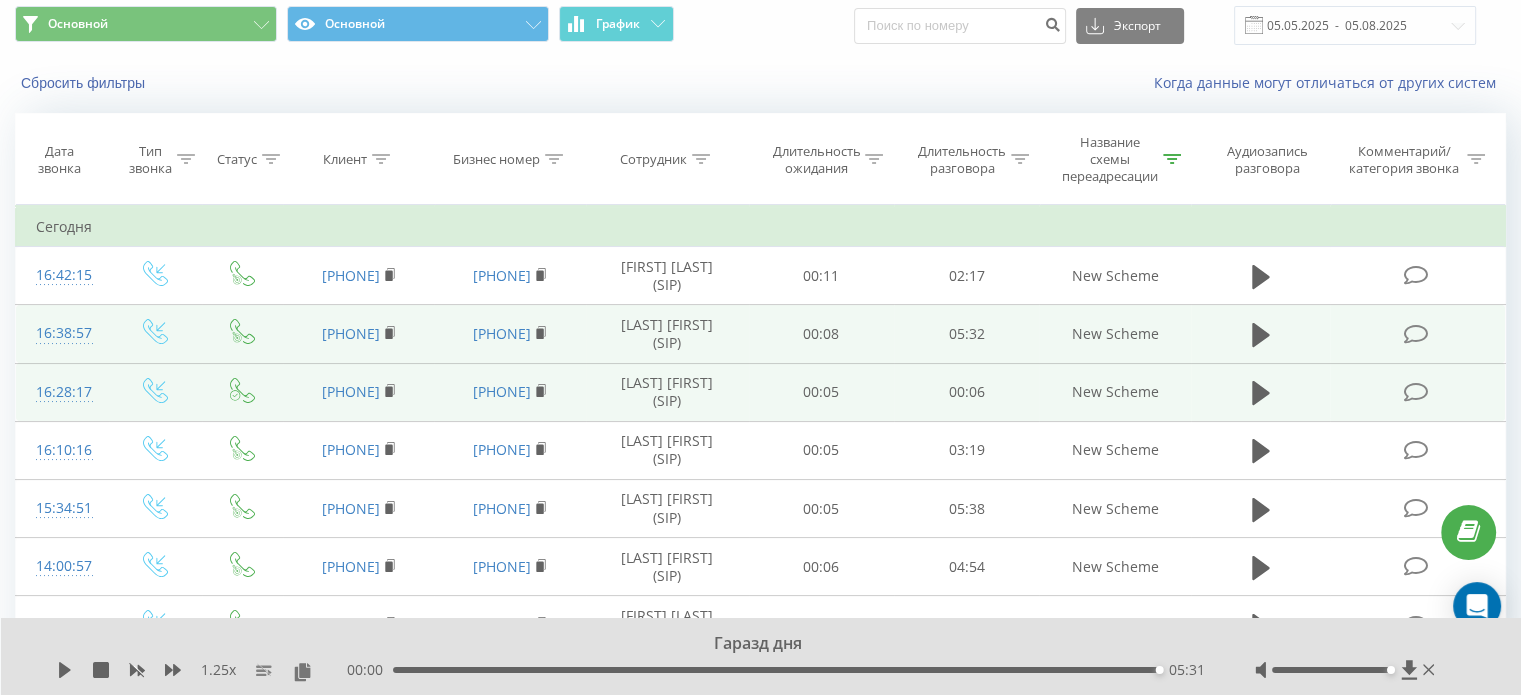 scroll, scrollTop: 100, scrollLeft: 0, axis: vertical 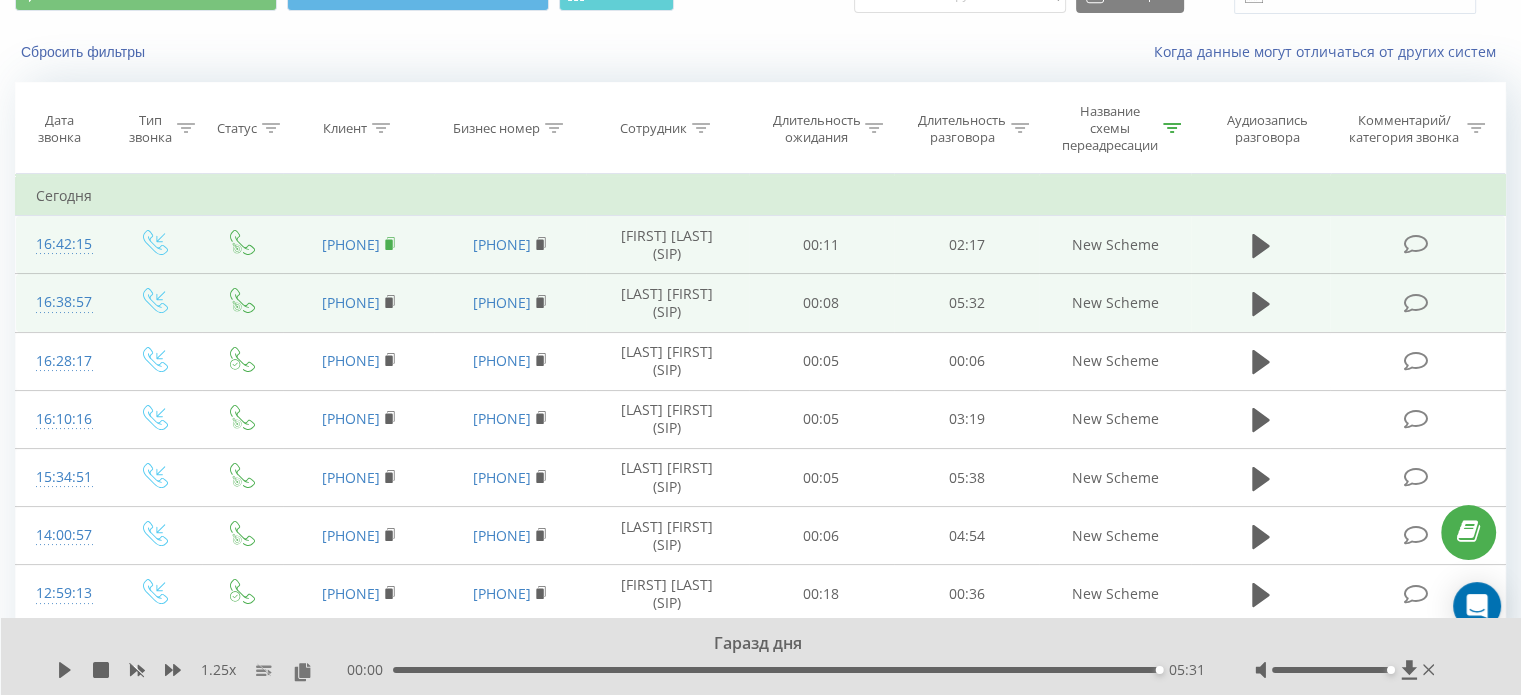 click 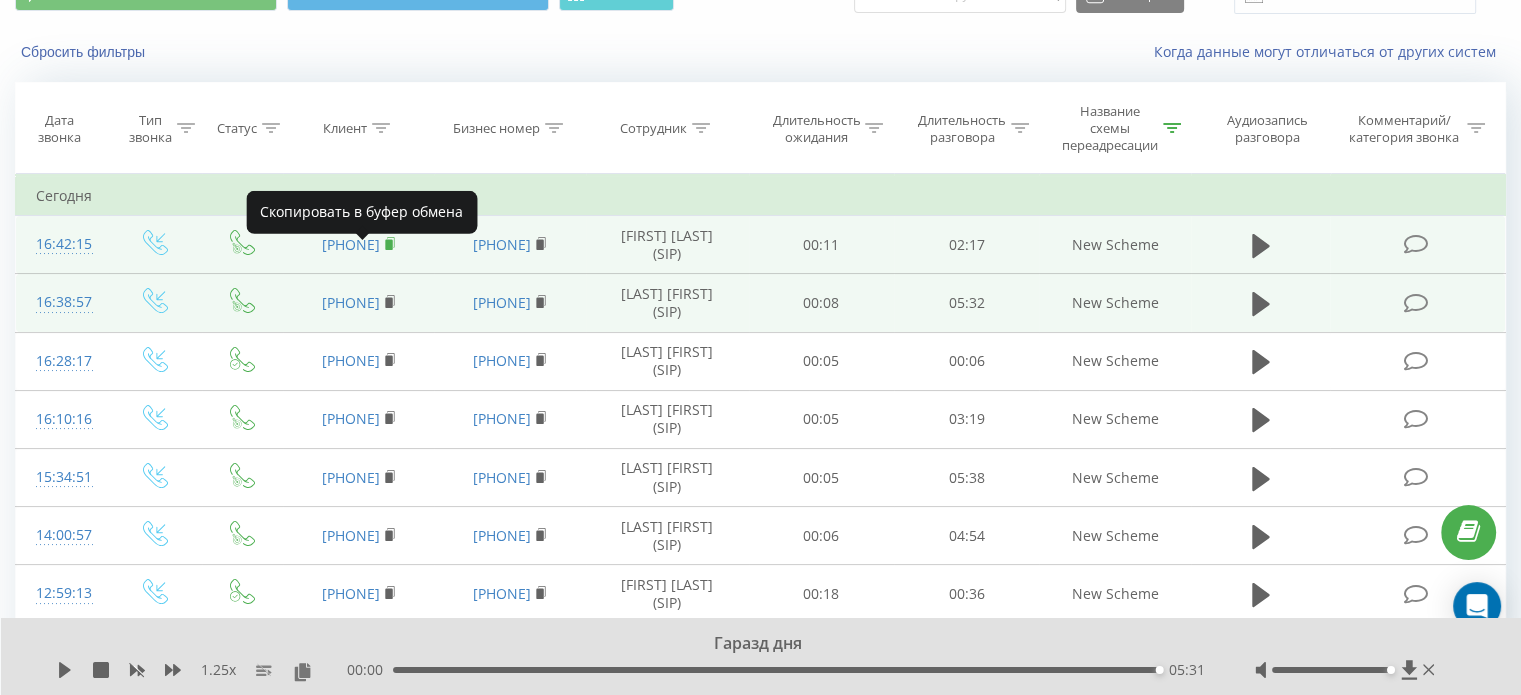 click 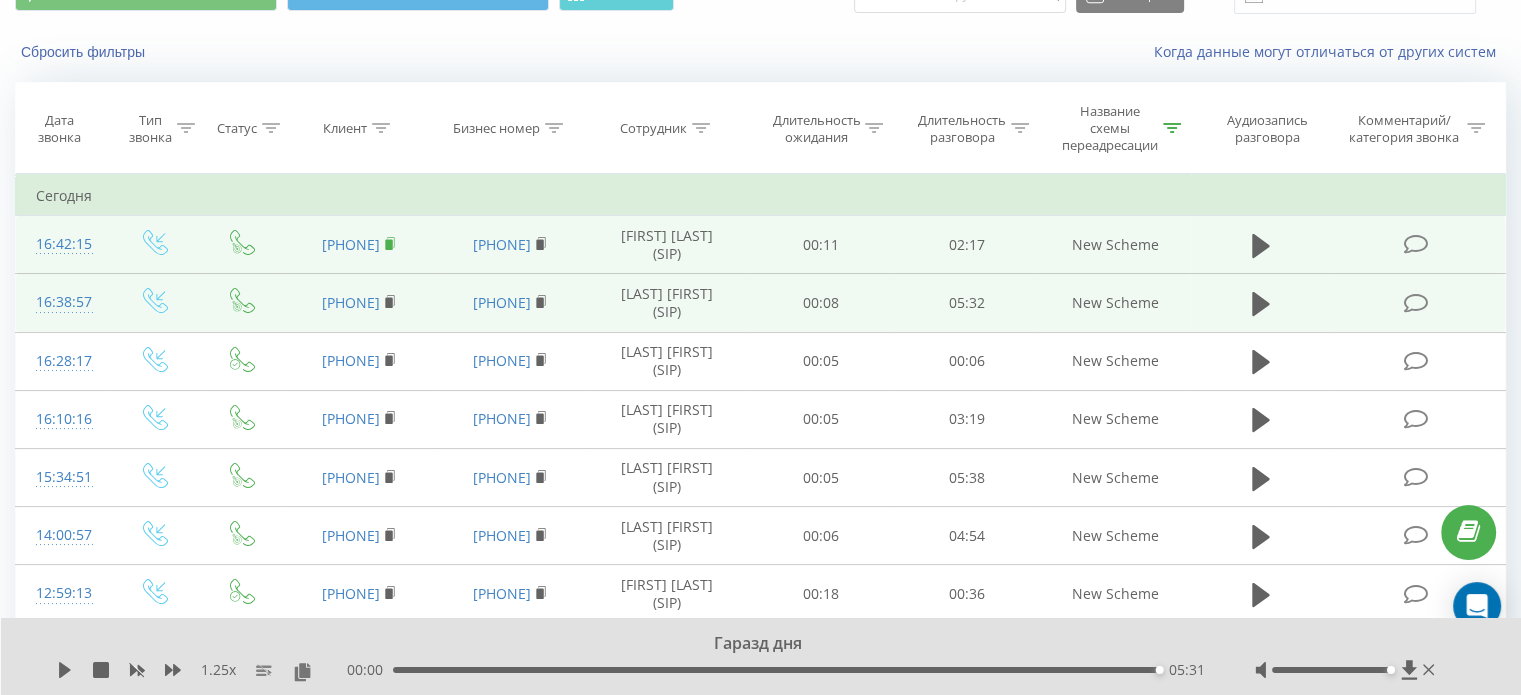 click 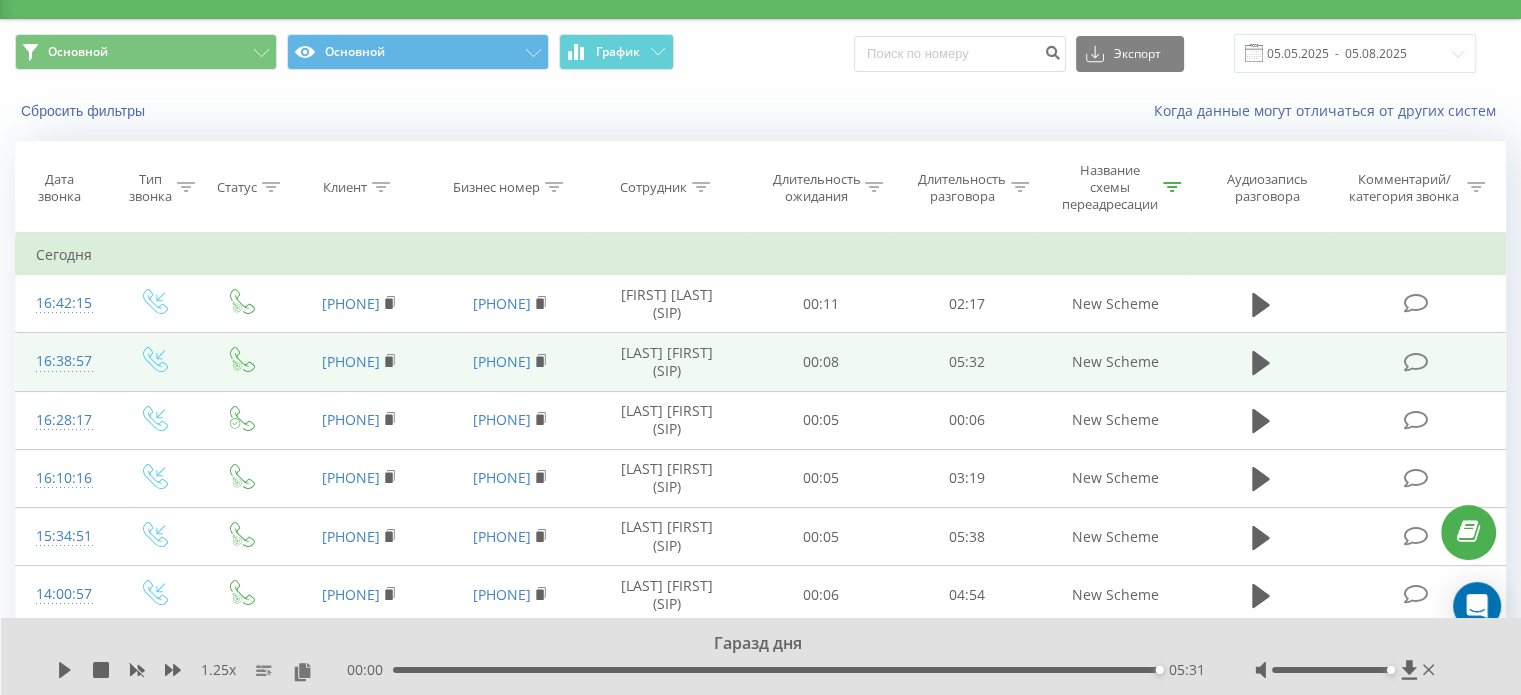 scroll, scrollTop: 0, scrollLeft: 0, axis: both 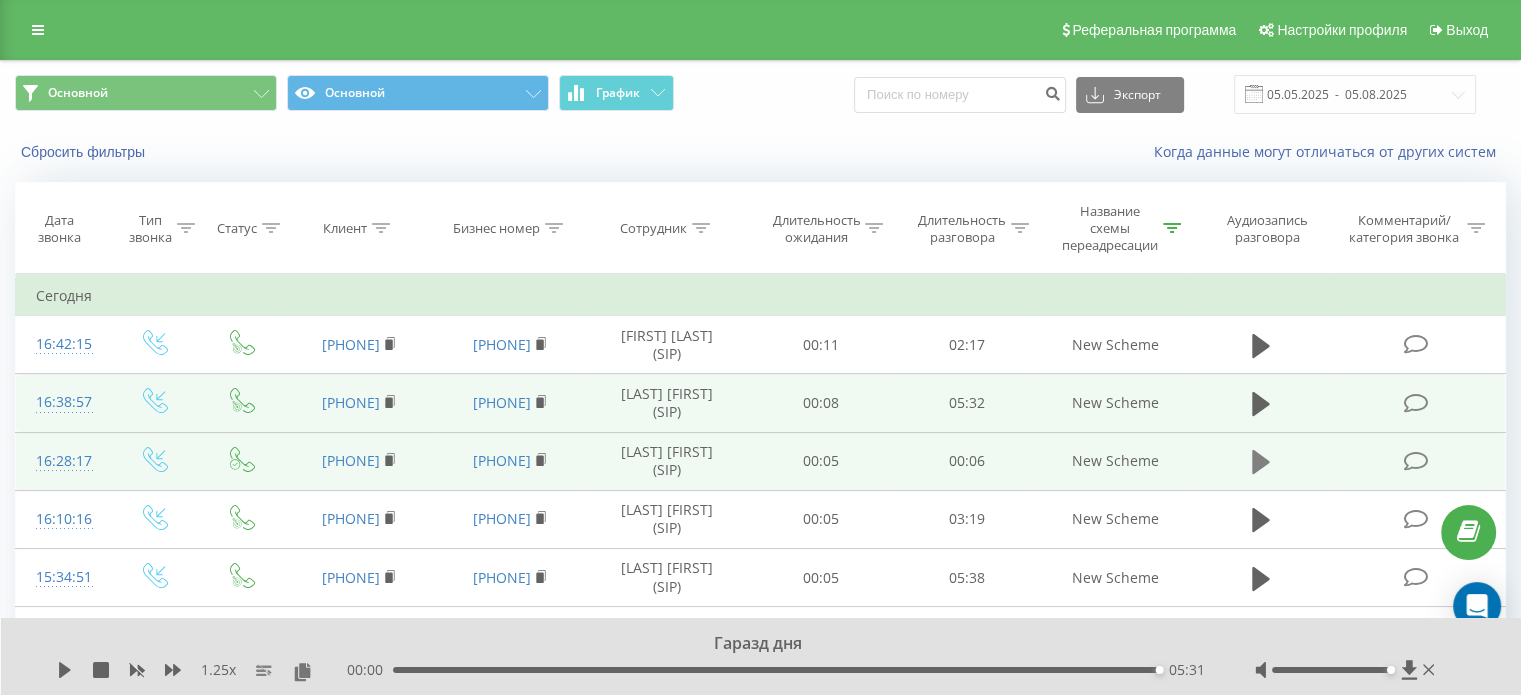 click at bounding box center [1261, 462] 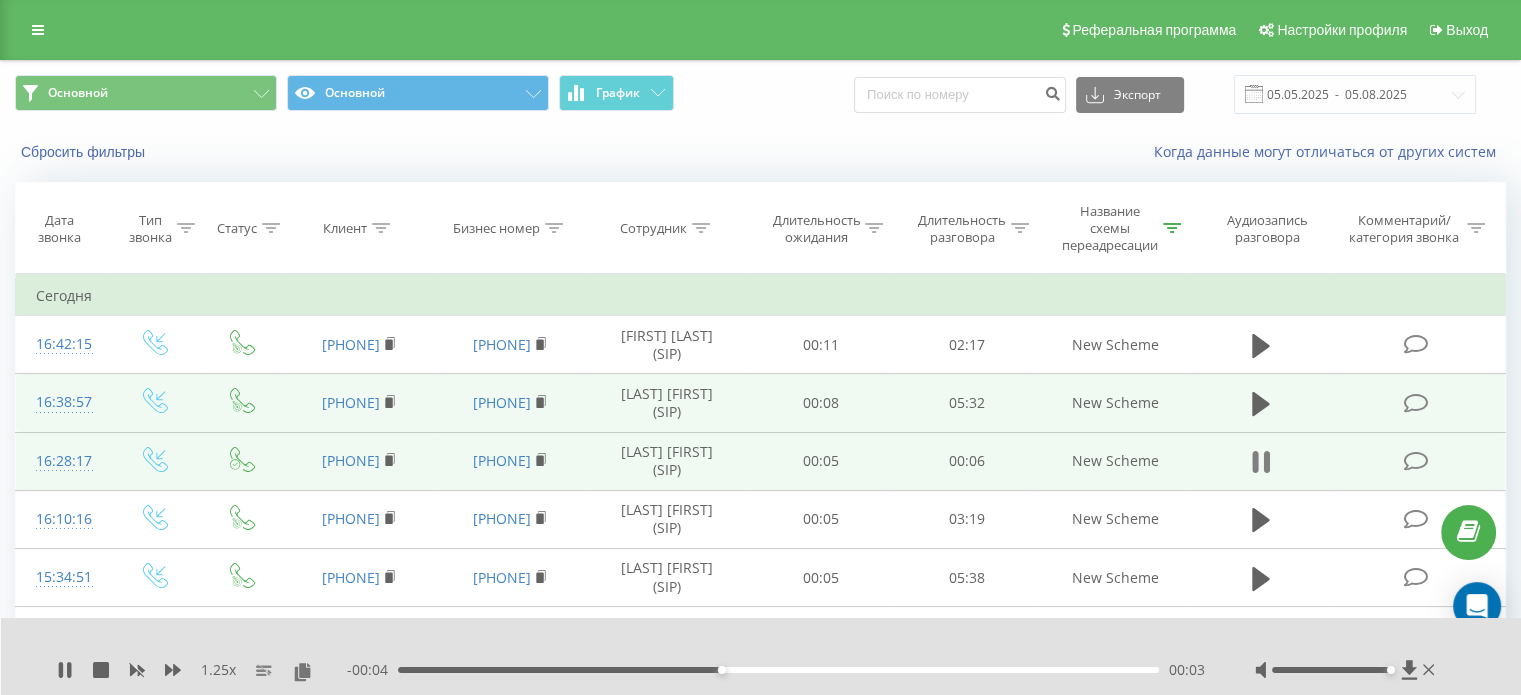 click 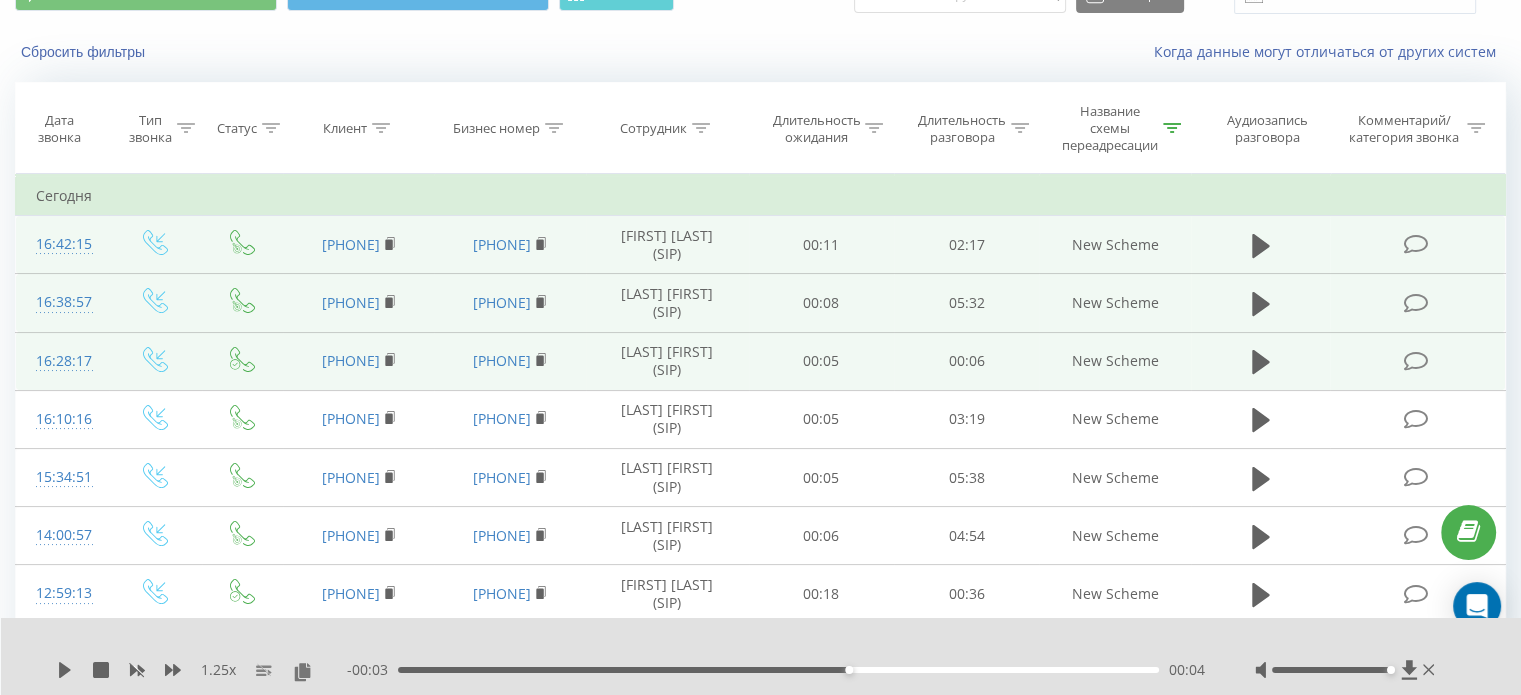 scroll, scrollTop: 0, scrollLeft: 0, axis: both 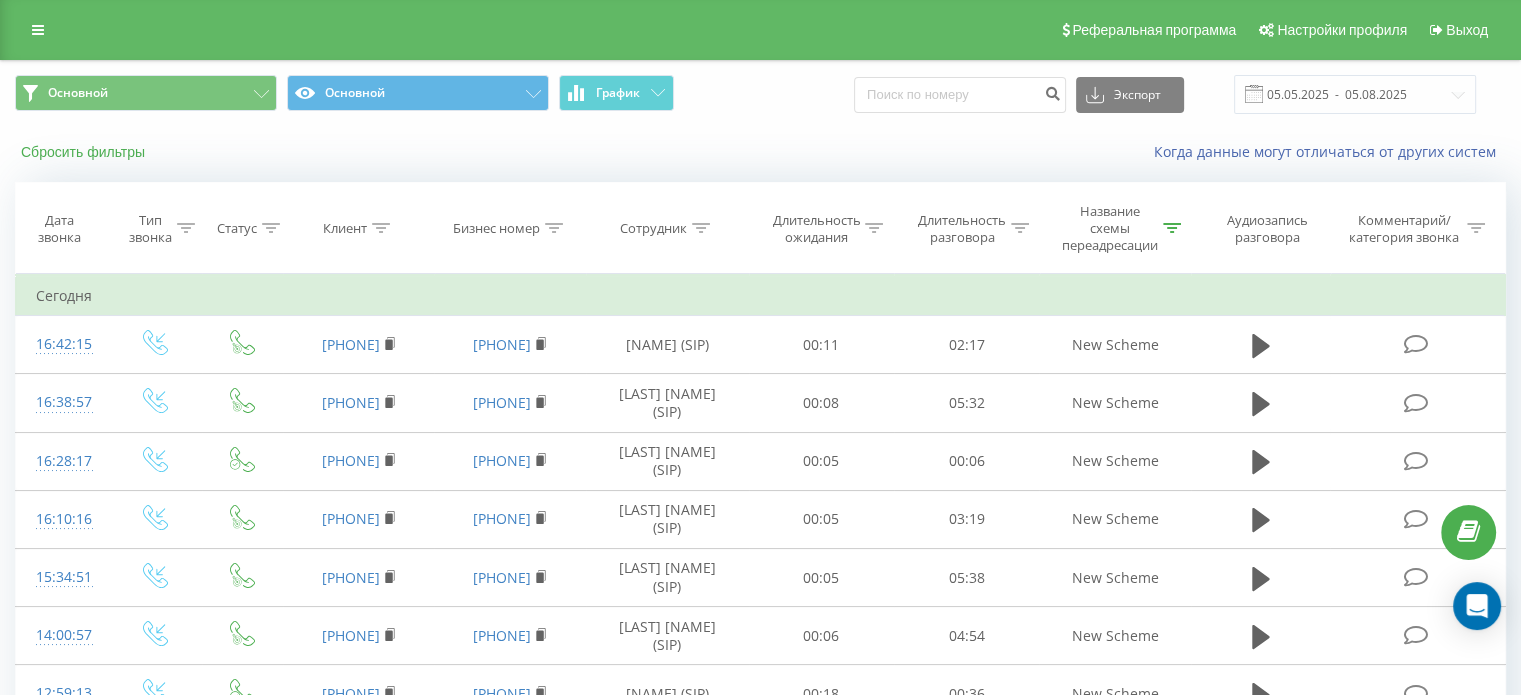 click on "Сбросить фильтры" at bounding box center [85, 152] 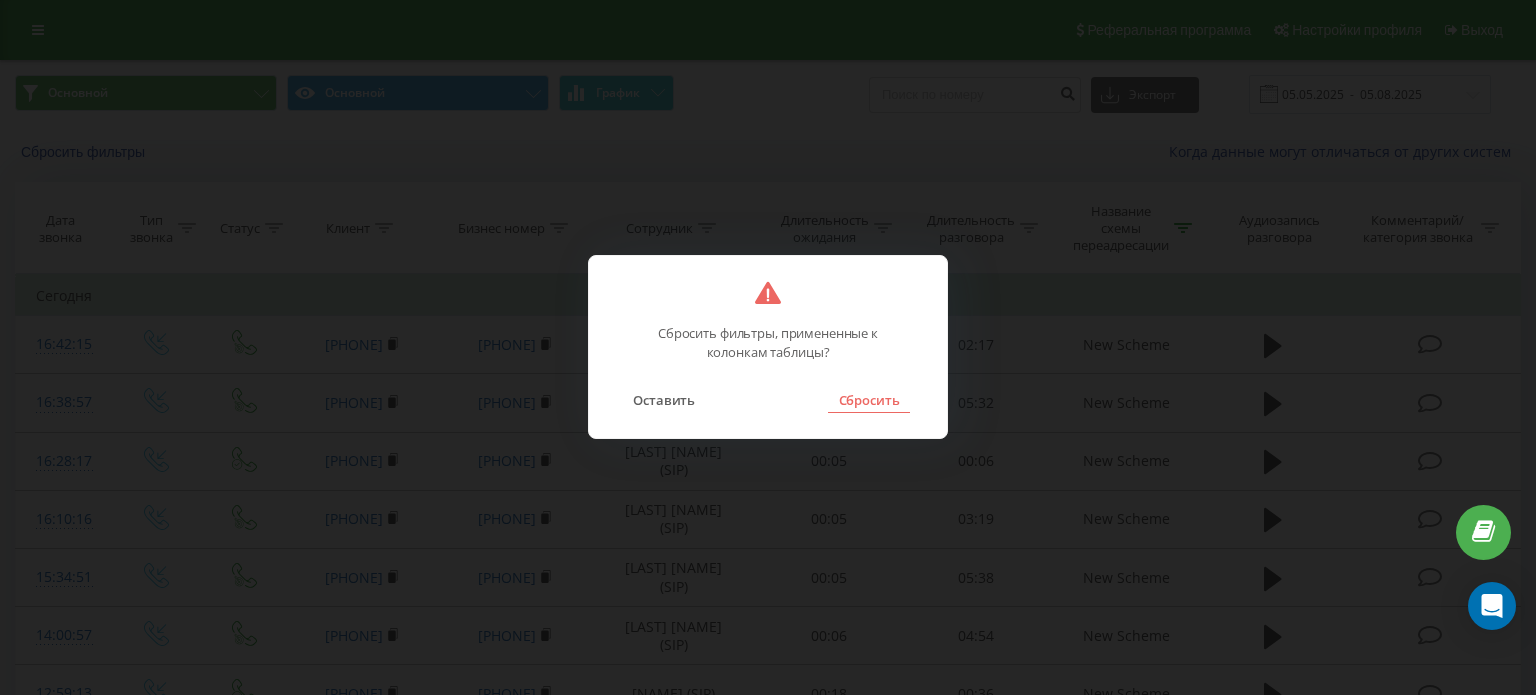 click on "Сбросить" at bounding box center (868, 400) 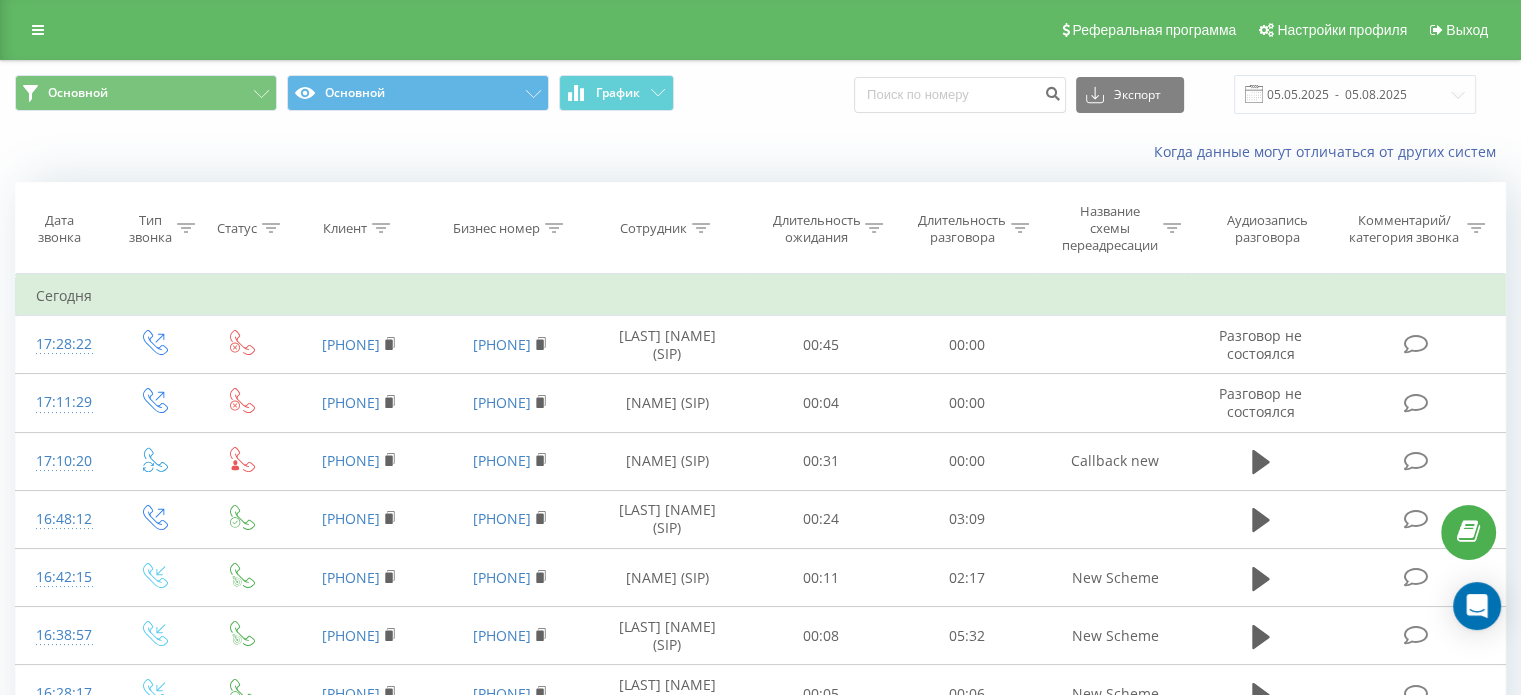 click on "Основной Основной График Экспорт .csv .xls .xlsx 05.05.2025  -  05.08.2025" at bounding box center [760, 94] 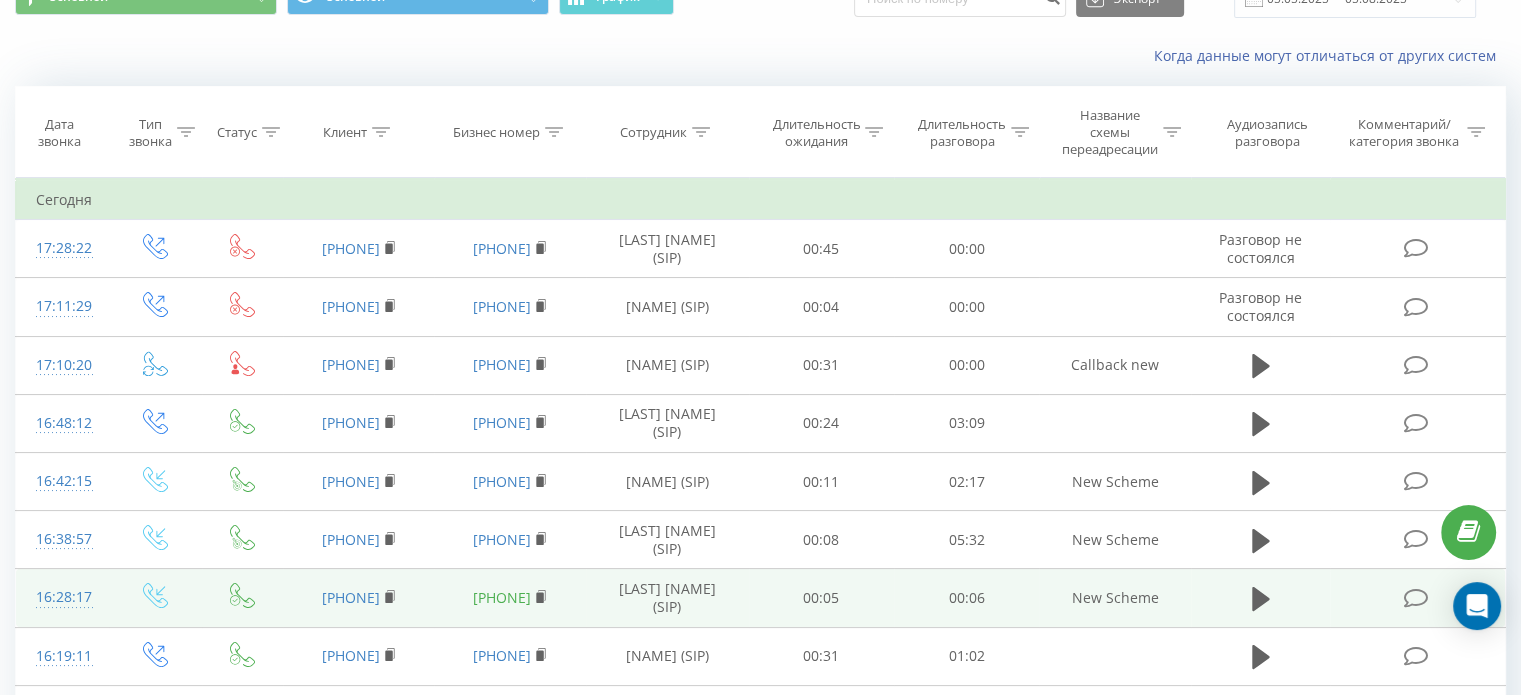 scroll, scrollTop: 200, scrollLeft: 0, axis: vertical 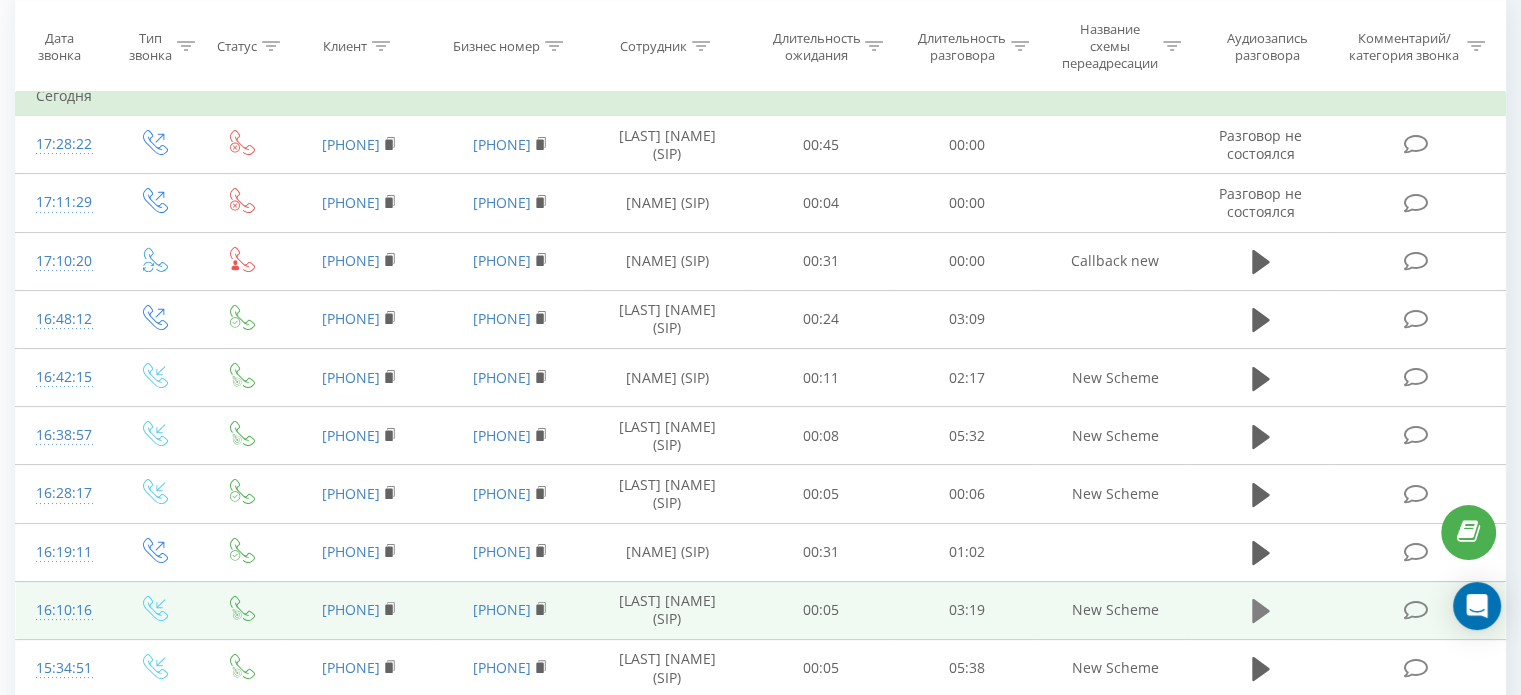 click 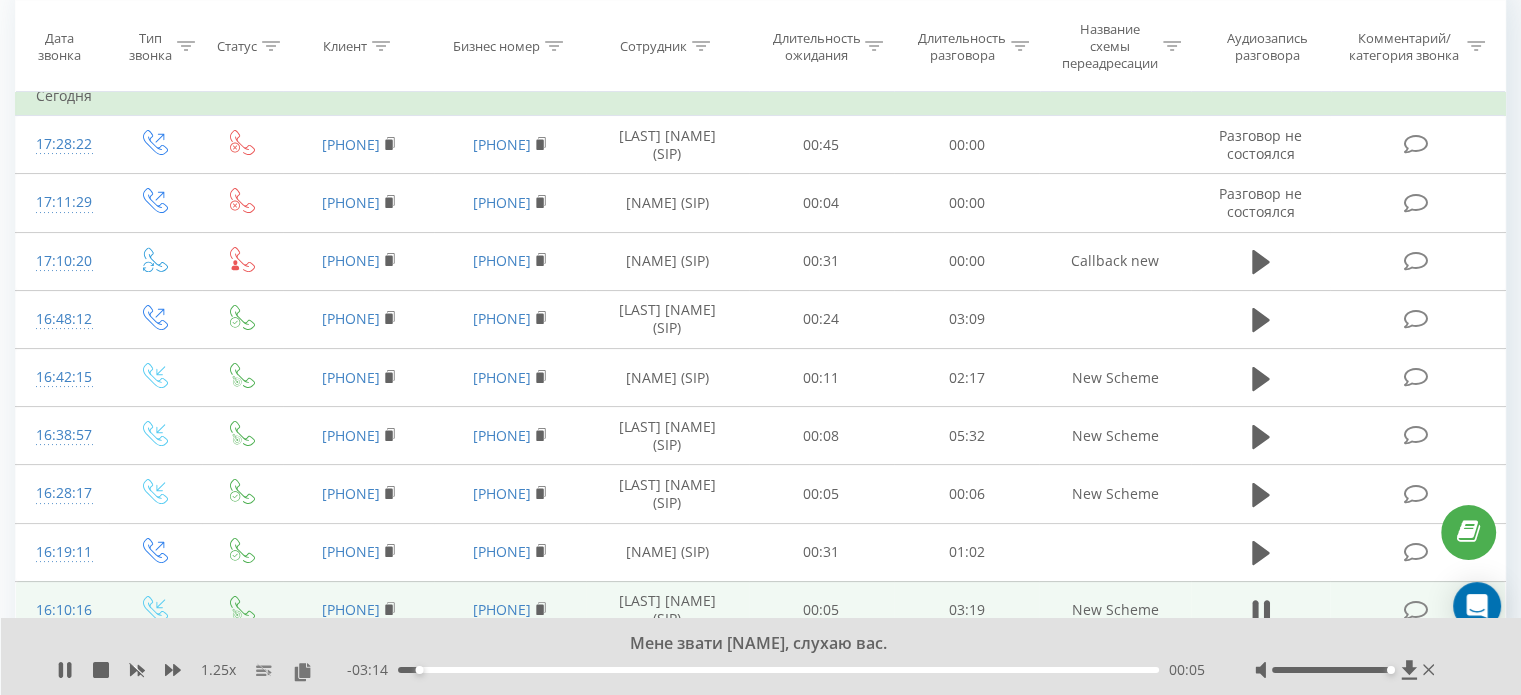 click on "1.25 x" at bounding box center (218, 670) 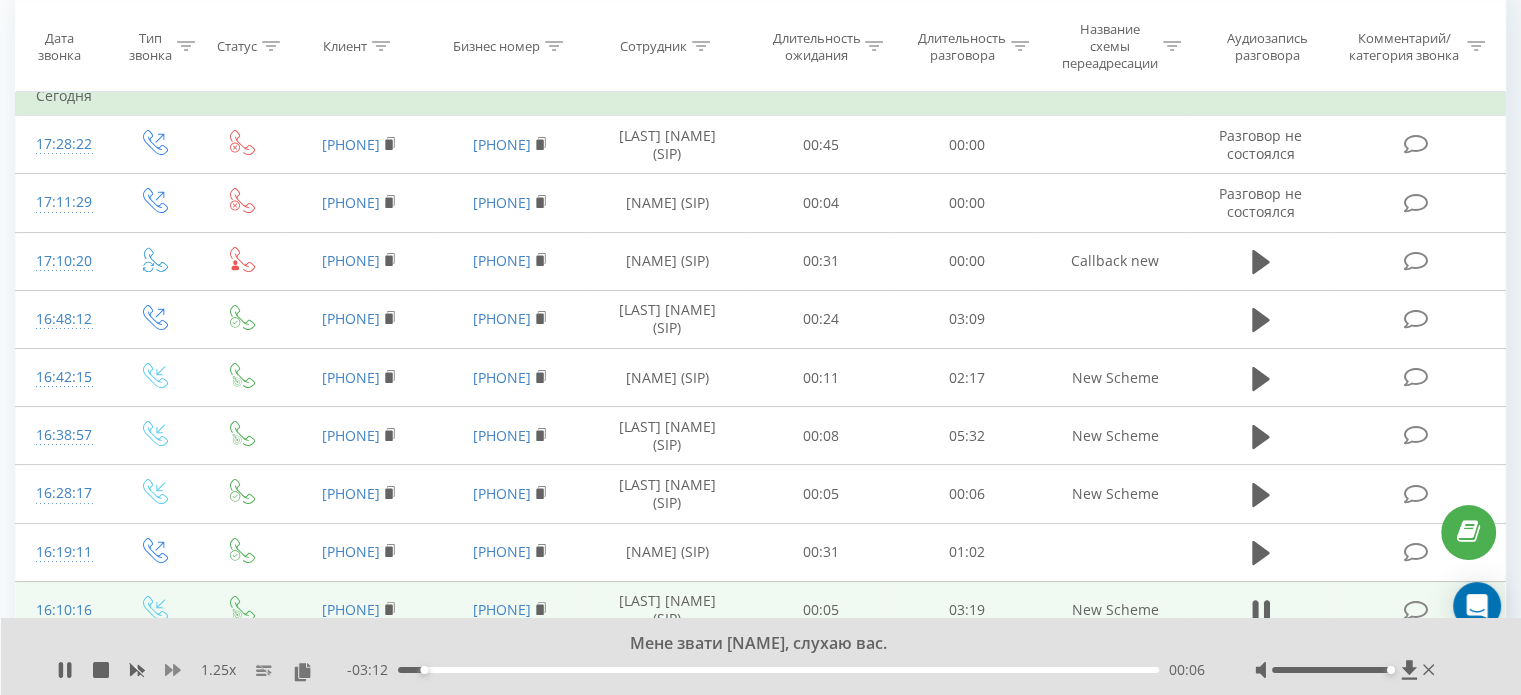 click 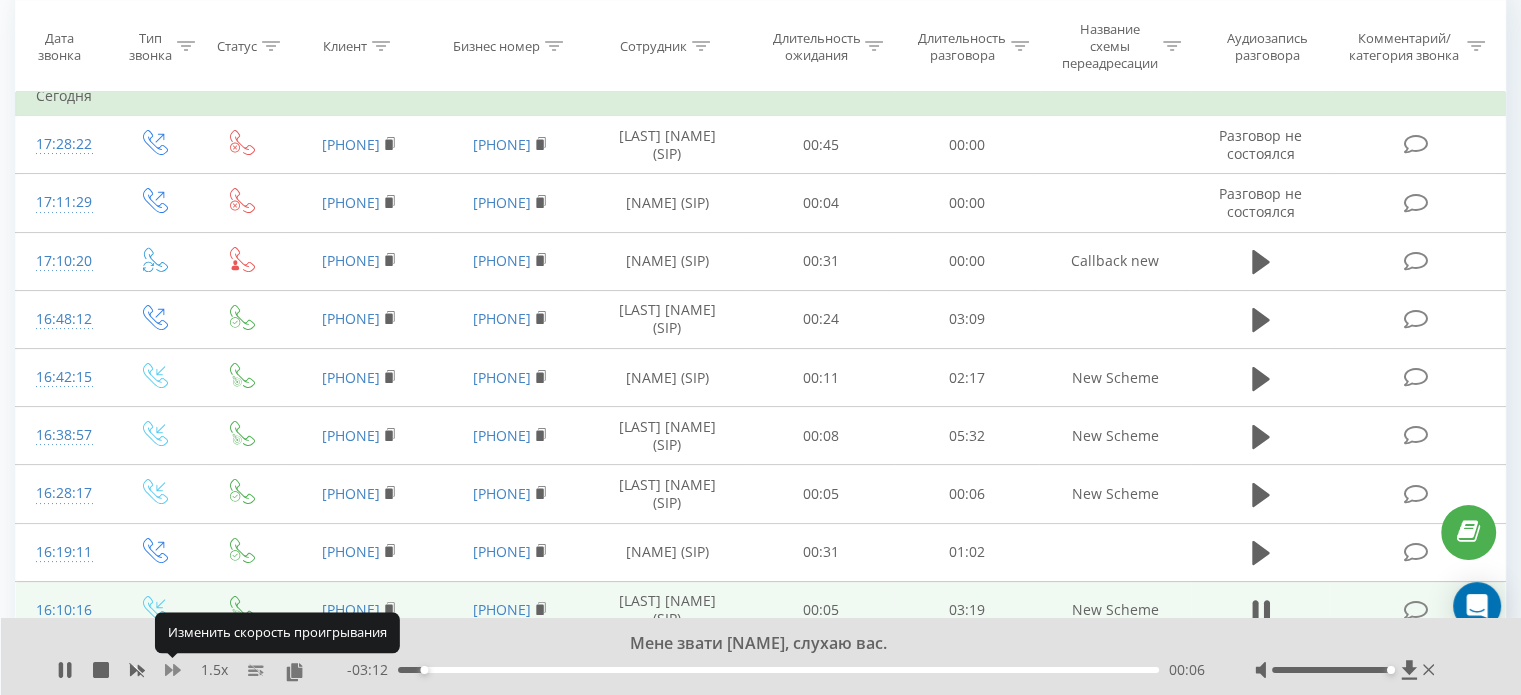 click 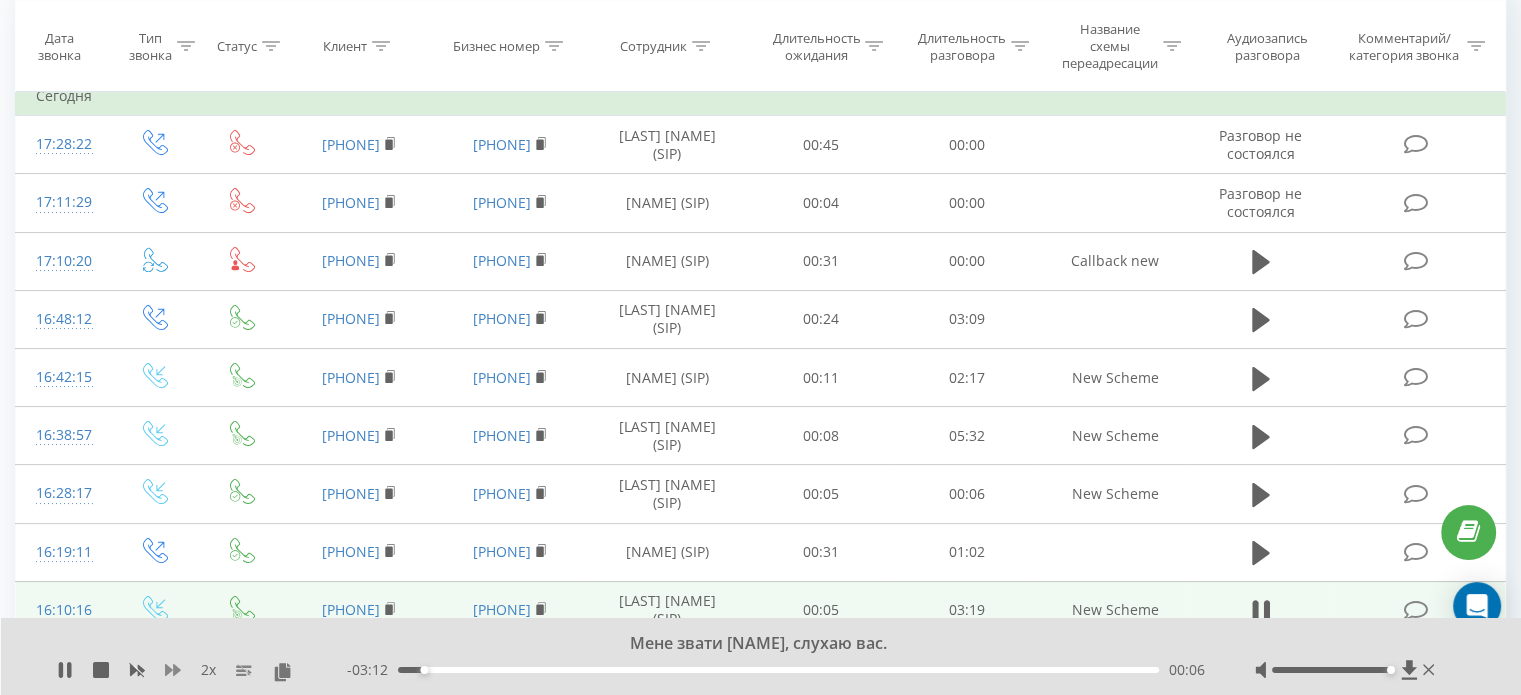 click 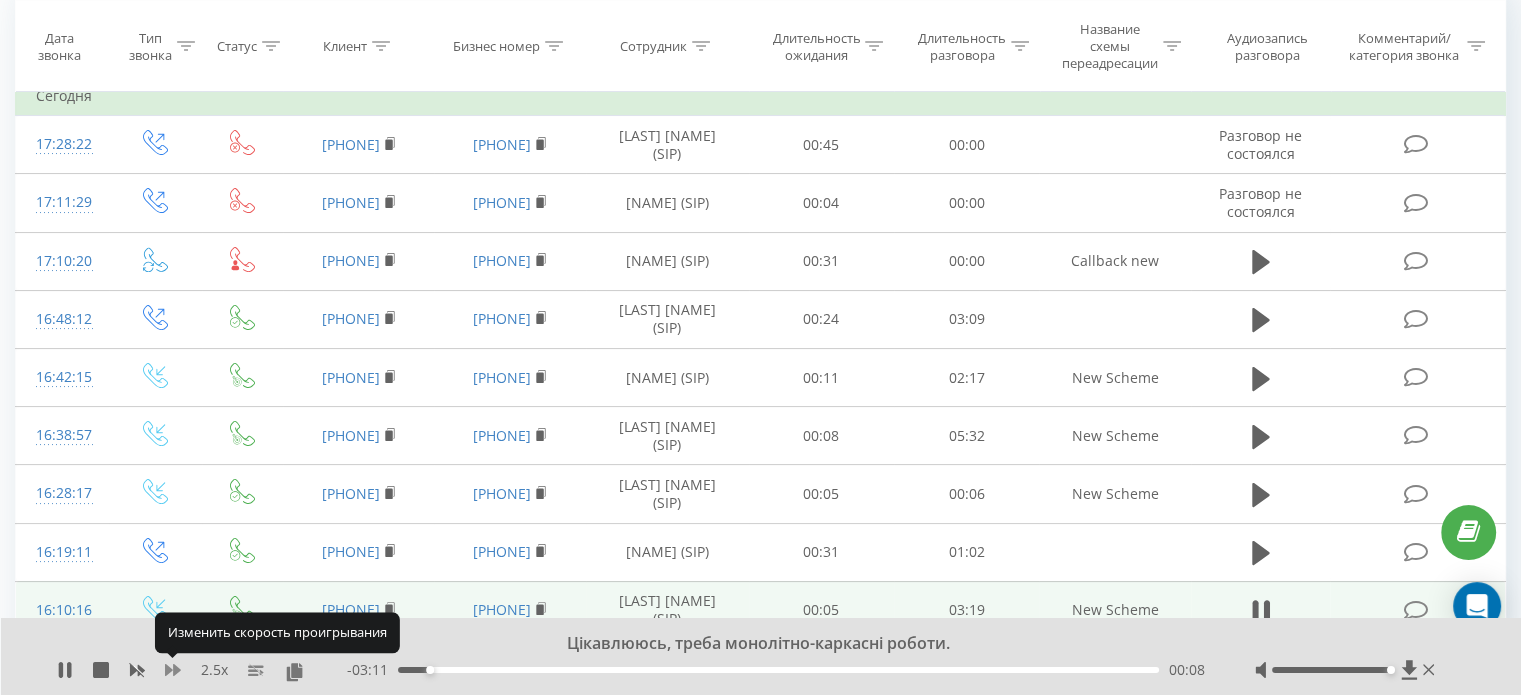 click 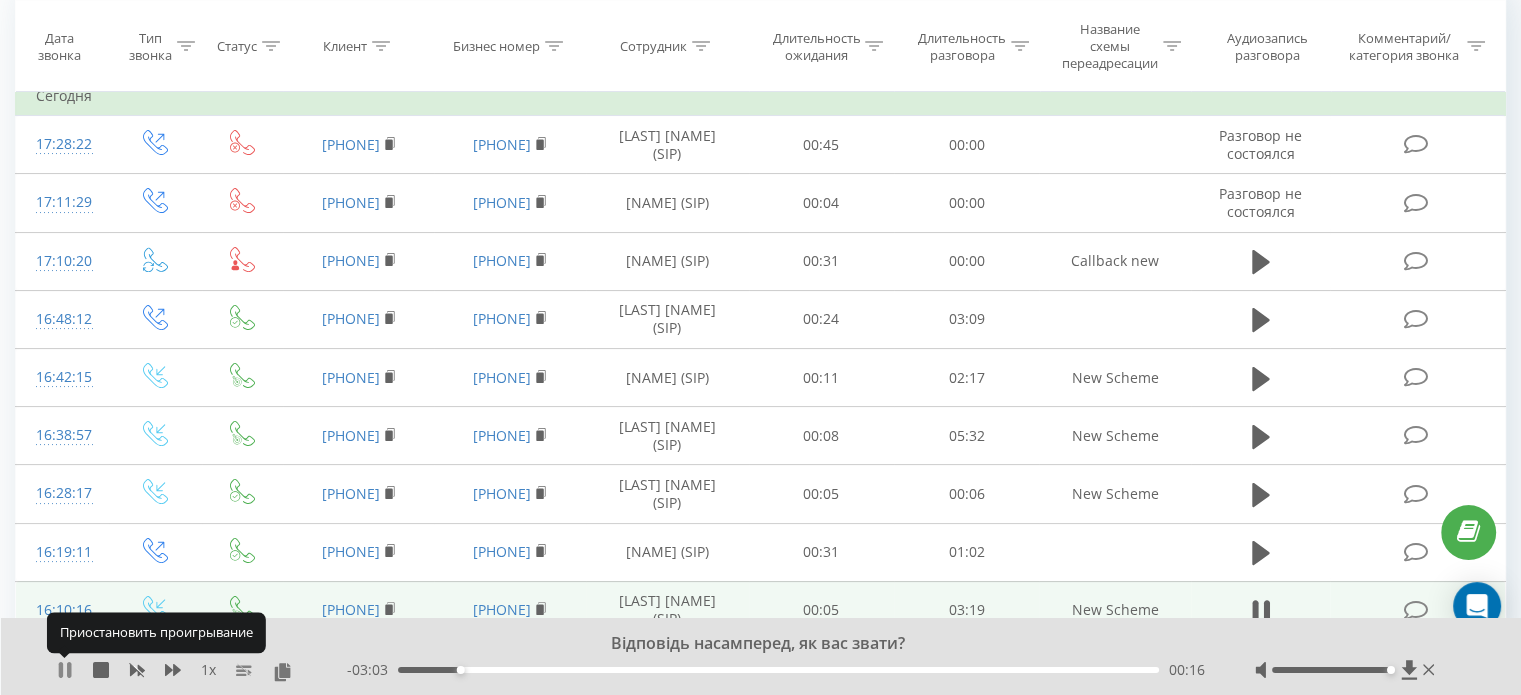 click 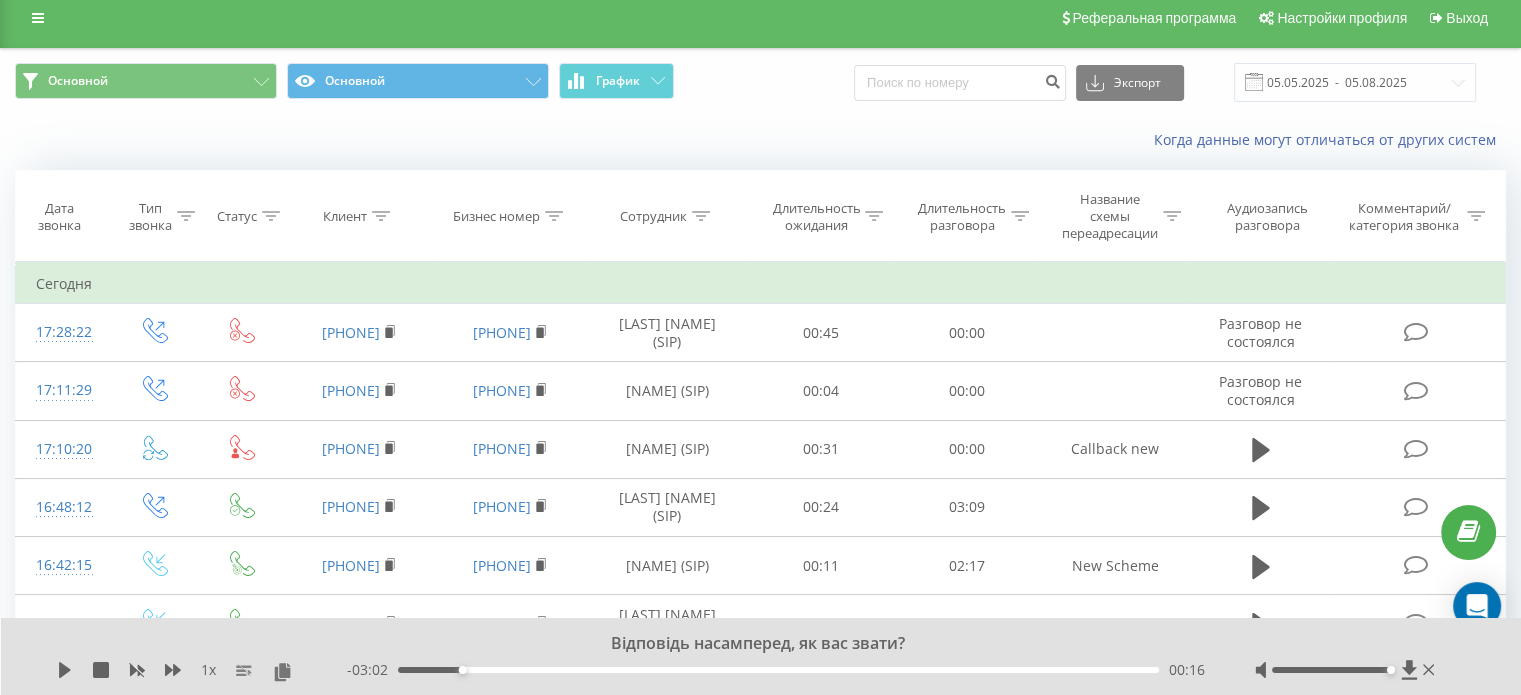 scroll, scrollTop: 0, scrollLeft: 0, axis: both 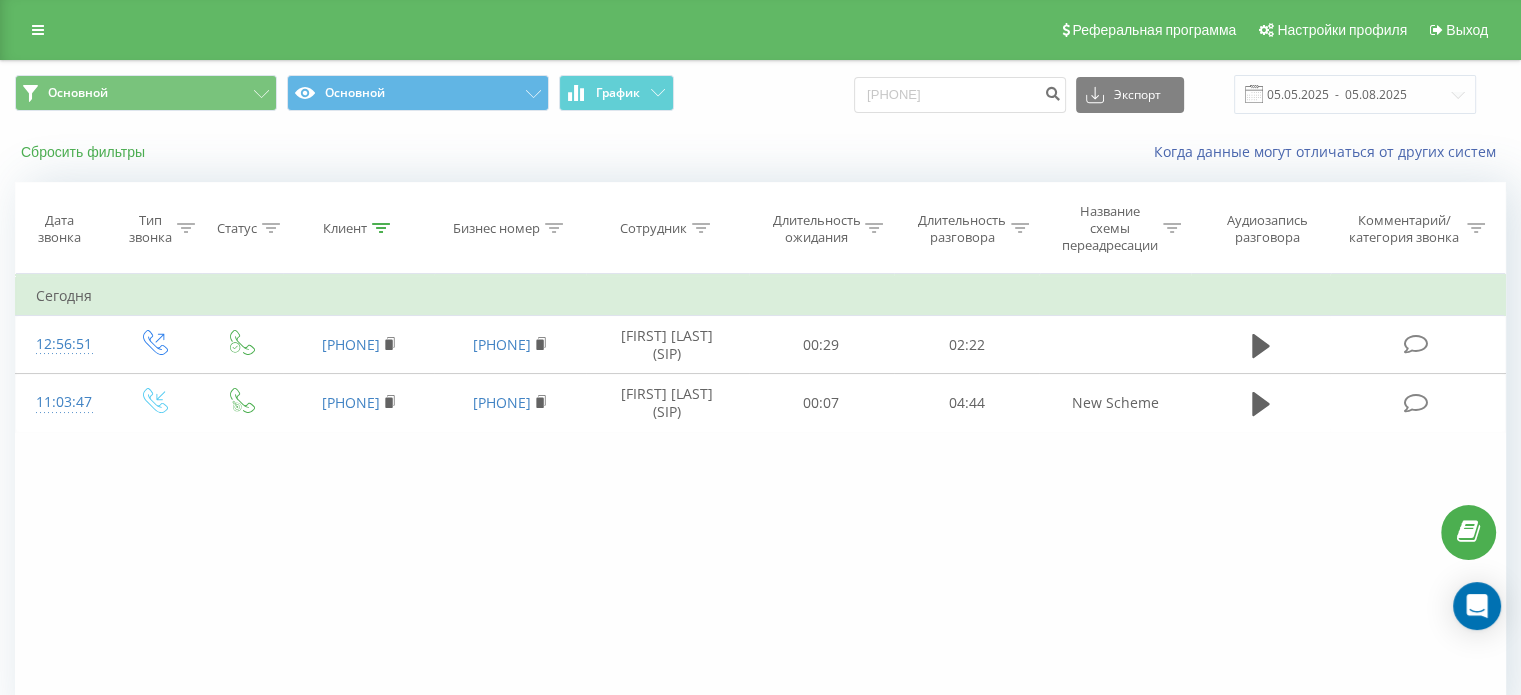 click on "Сбросить фильтры" at bounding box center [85, 152] 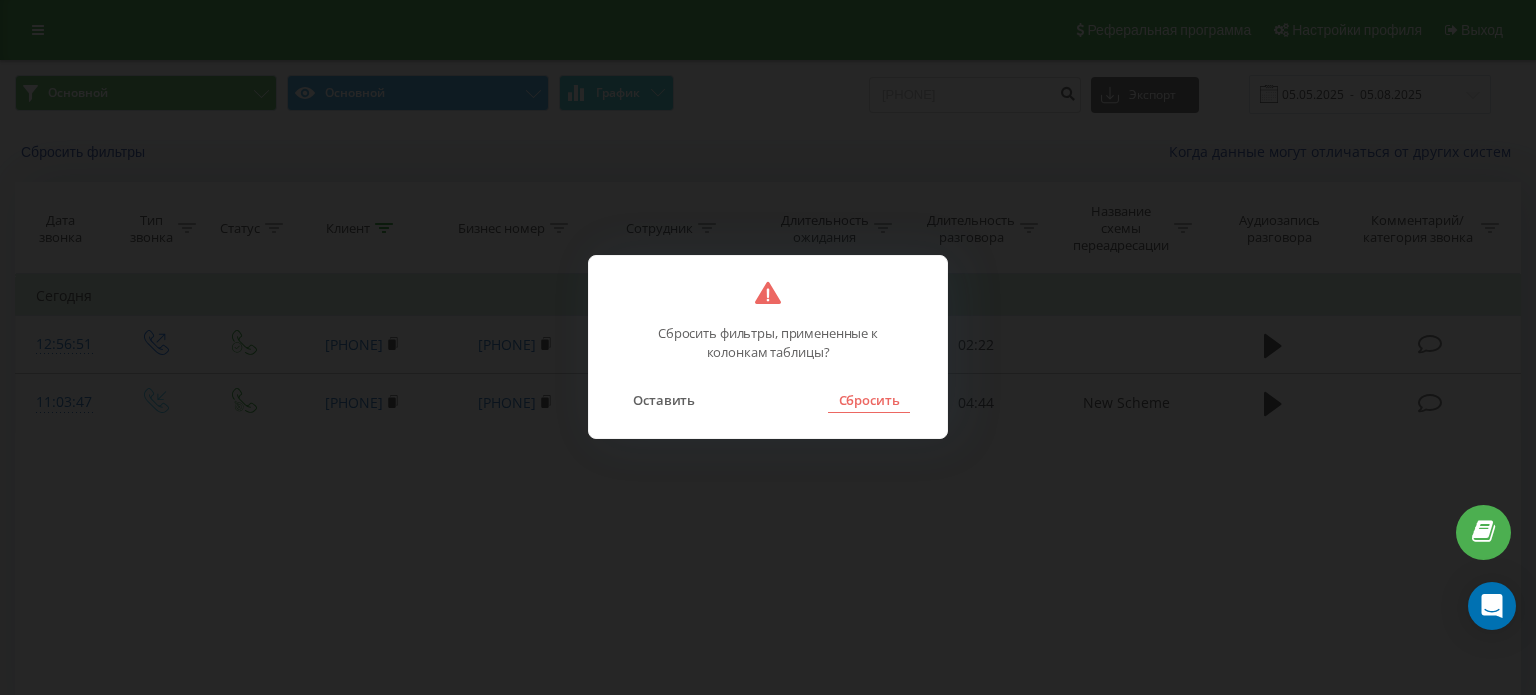 click on "Сбросить" at bounding box center [868, 400] 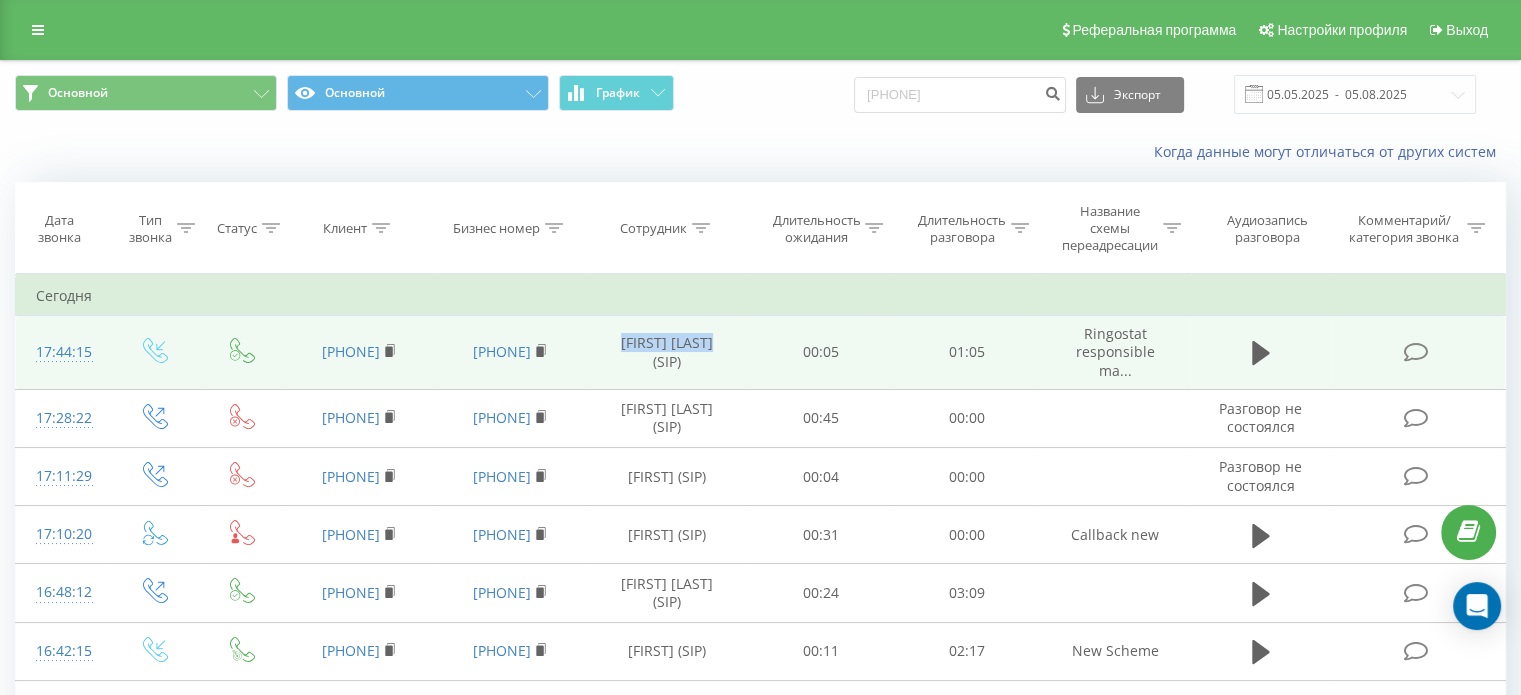 drag, startPoint x: 726, startPoint y: 337, endPoint x: 612, endPoint y: 339, distance: 114.01754 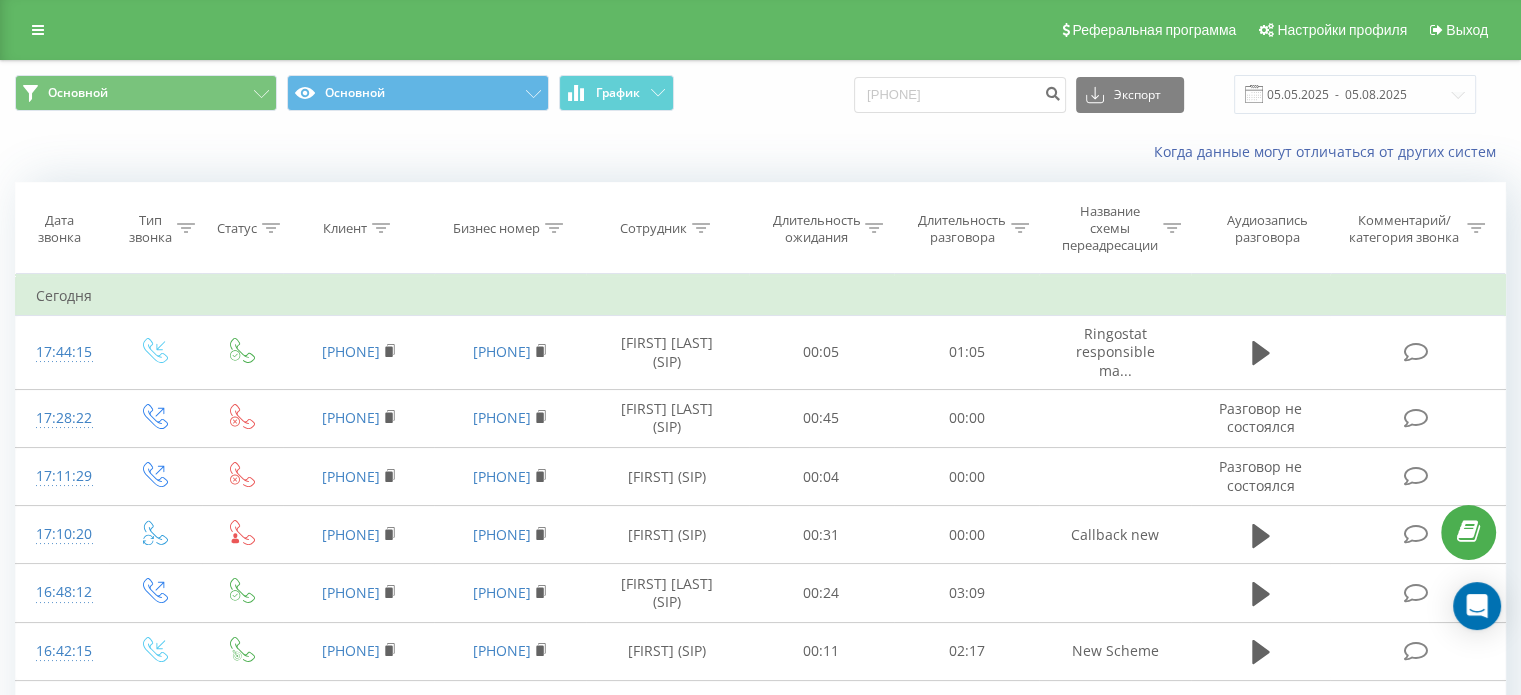 click on "Сотрудник" at bounding box center [667, 228] 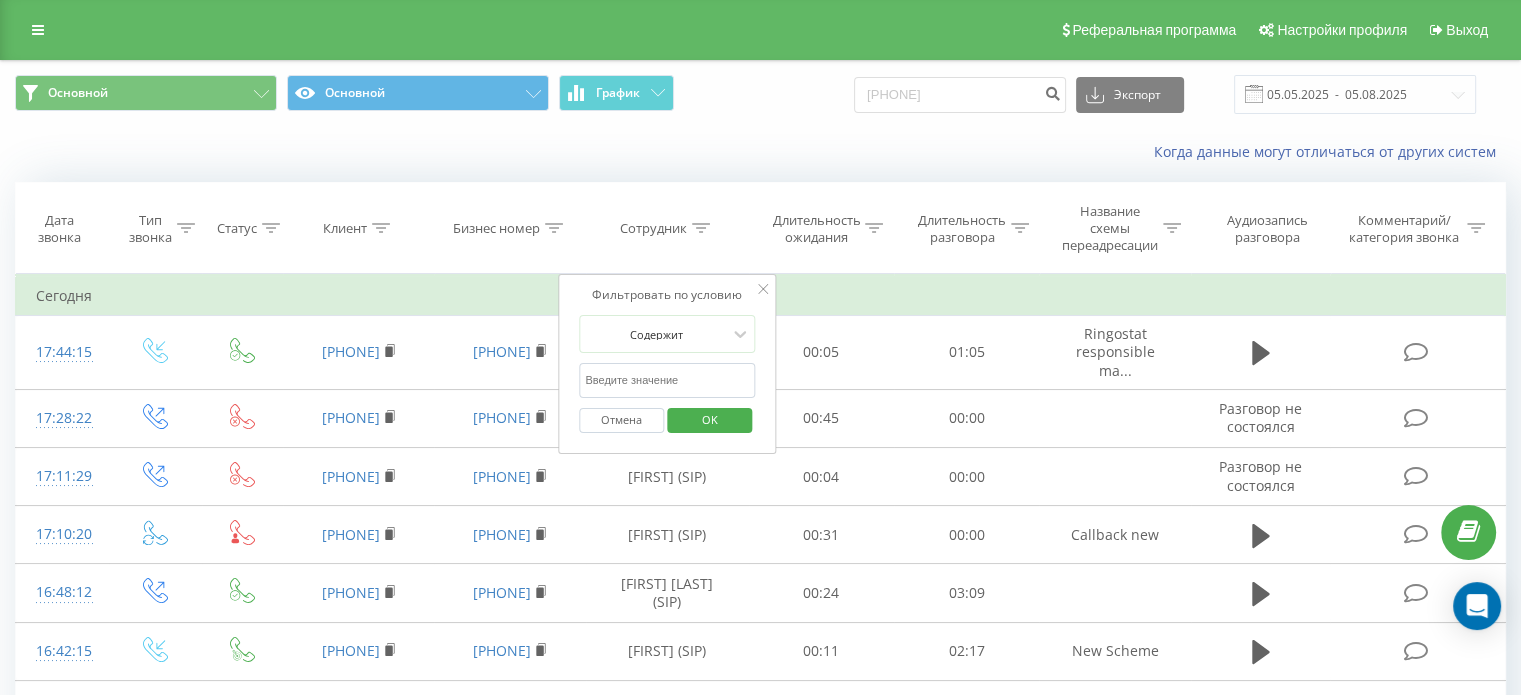 click 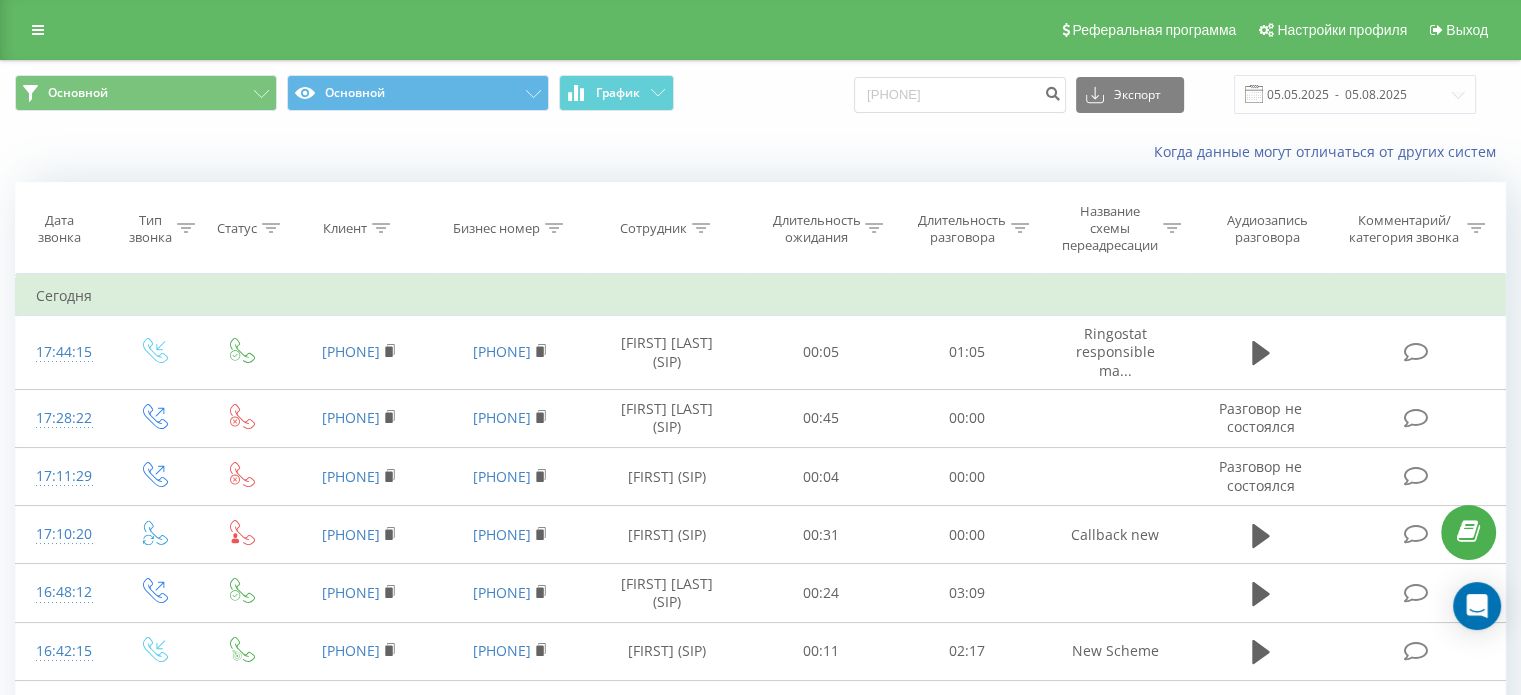 click at bounding box center (701, 228) 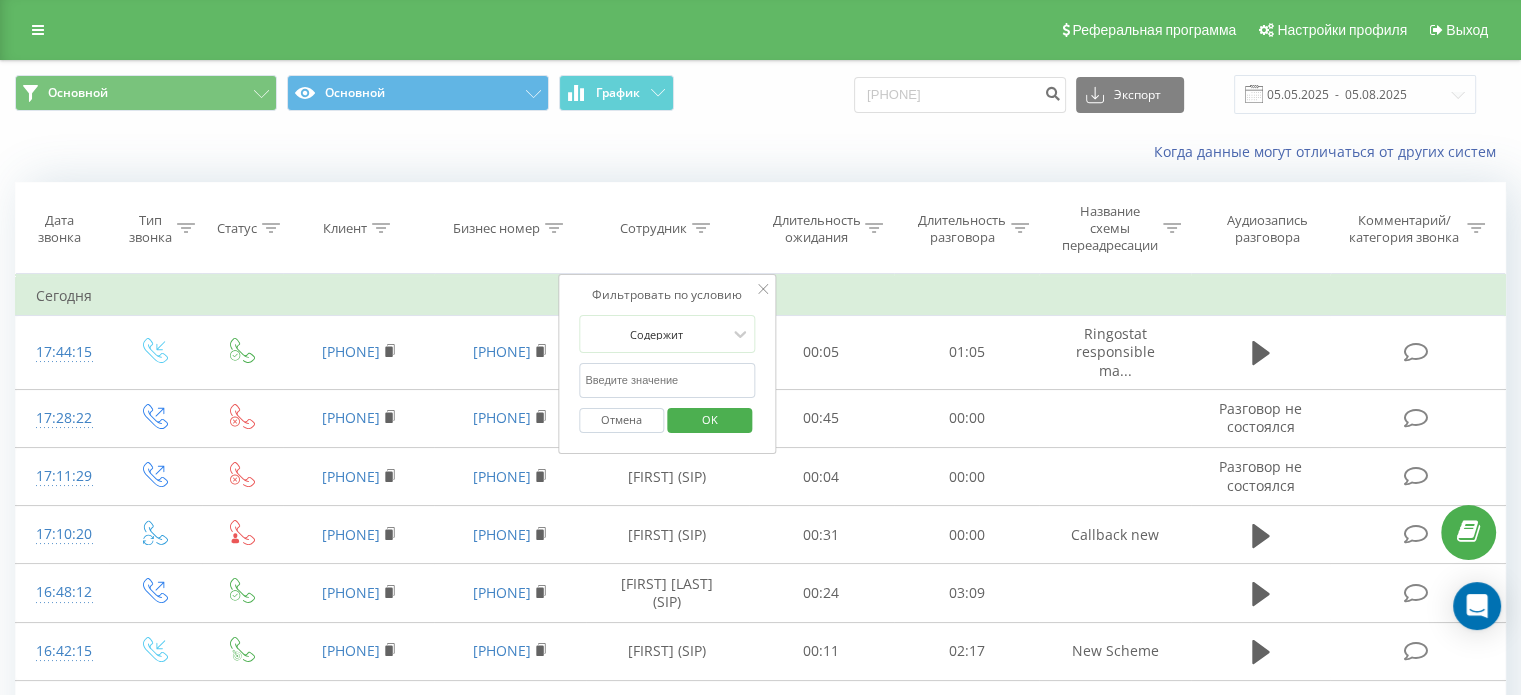click at bounding box center (667, 380) 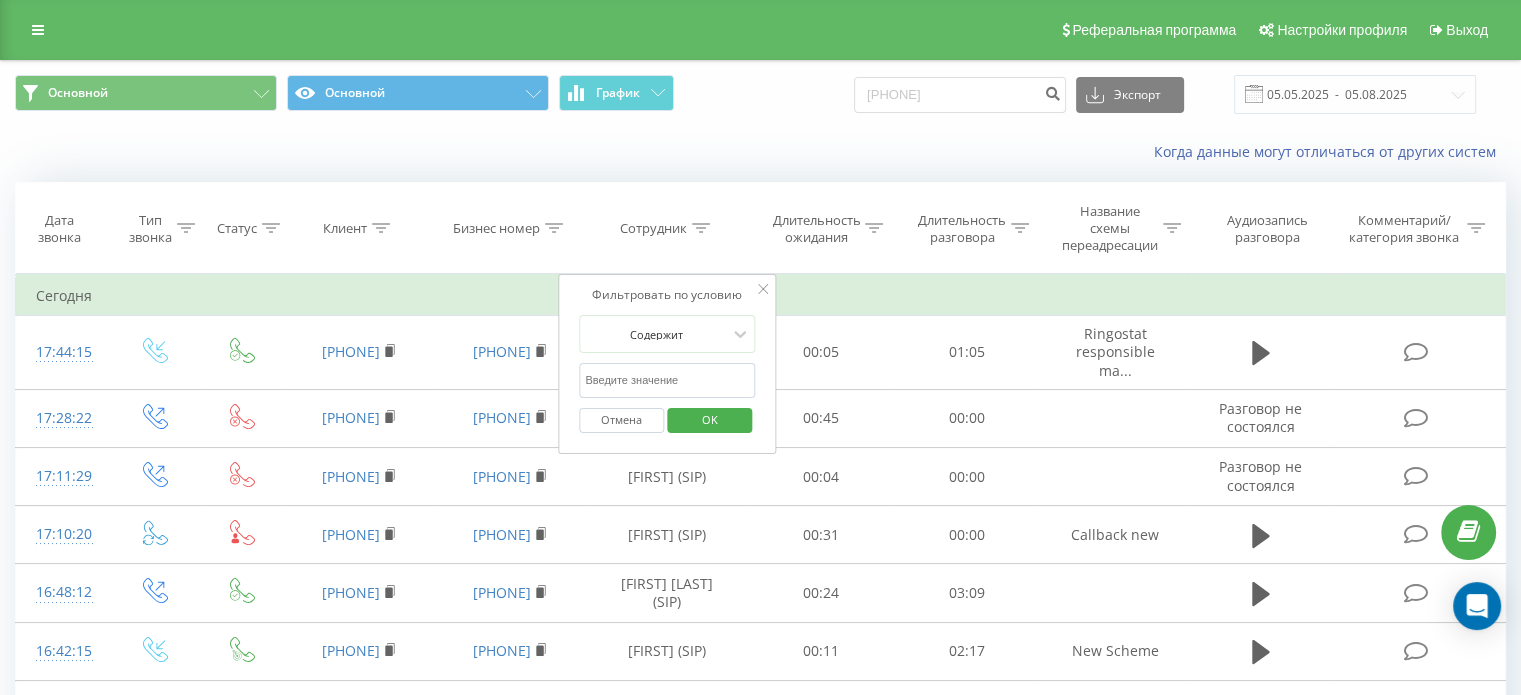 paste on "Маєцький Артем" 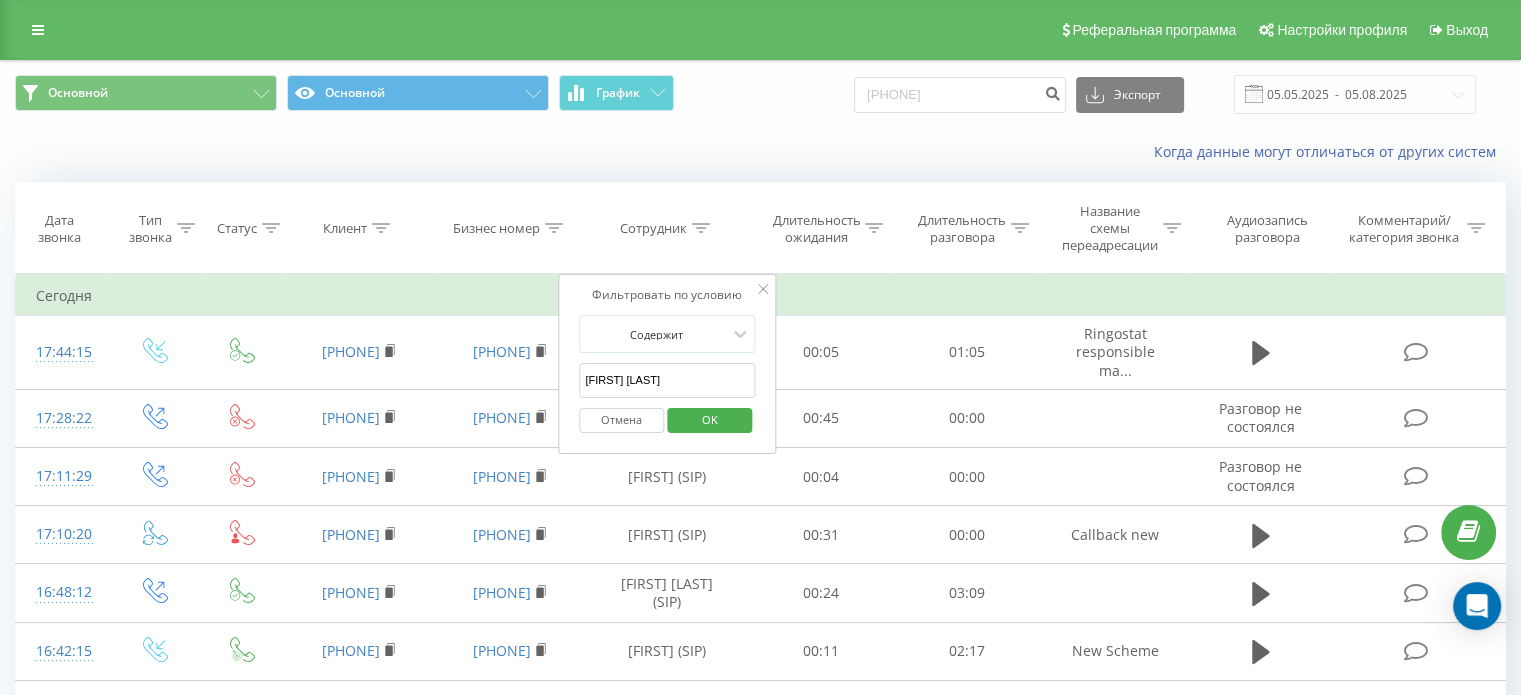 type on "Маєцький Артем" 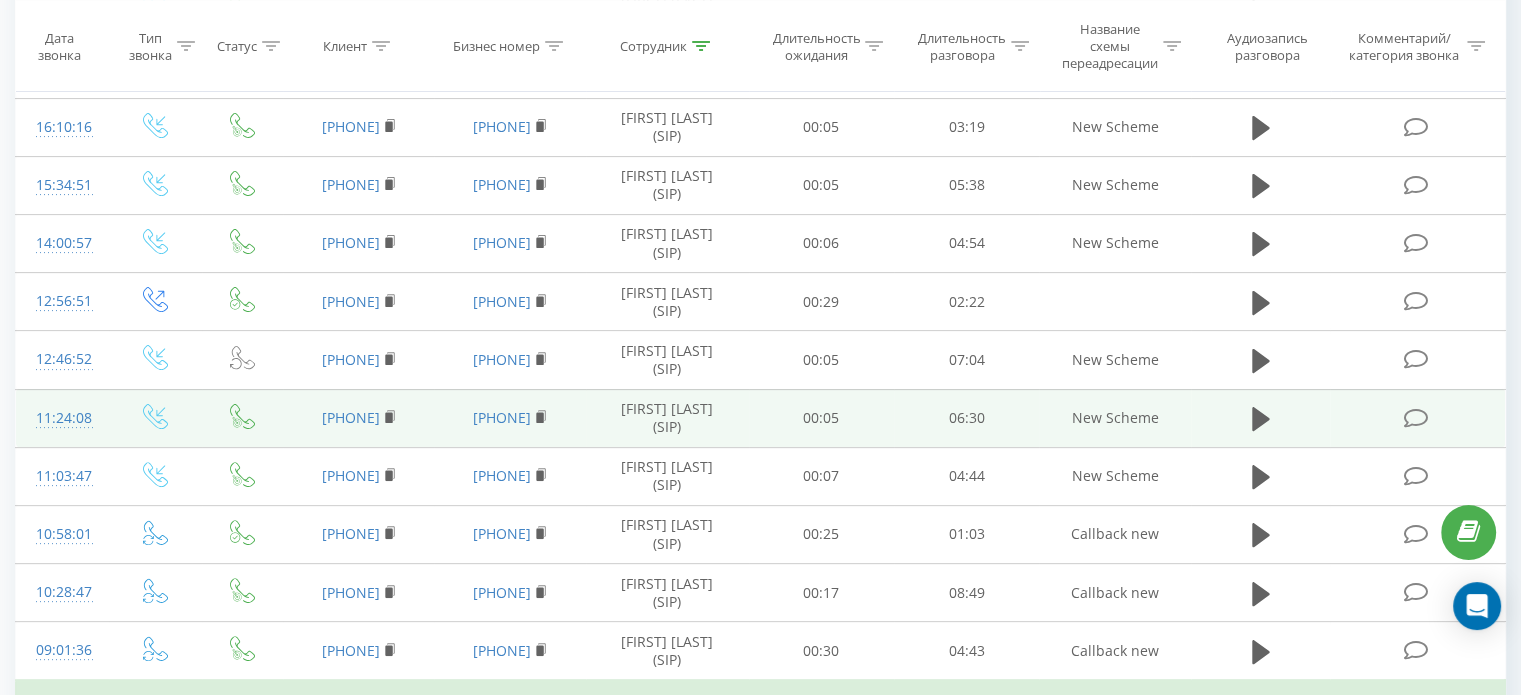 scroll, scrollTop: 600, scrollLeft: 0, axis: vertical 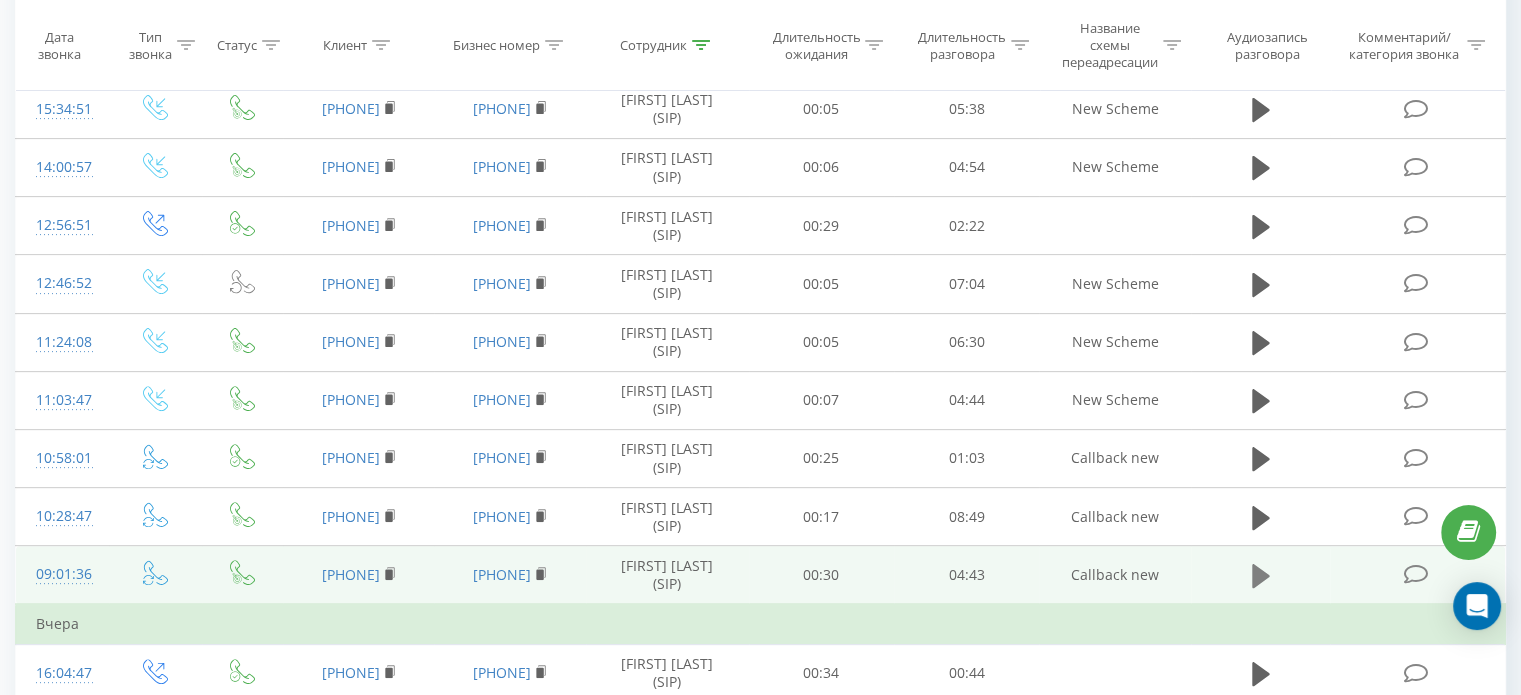 click 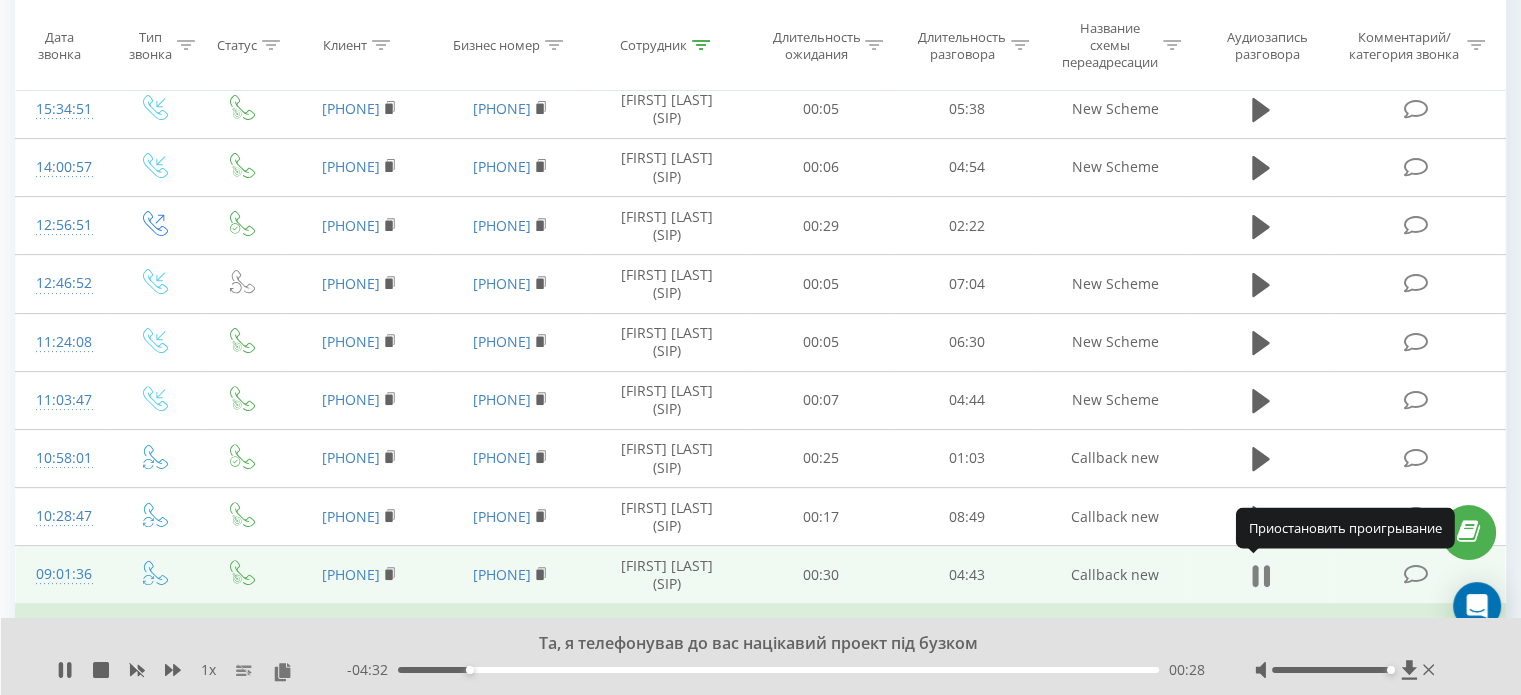 click 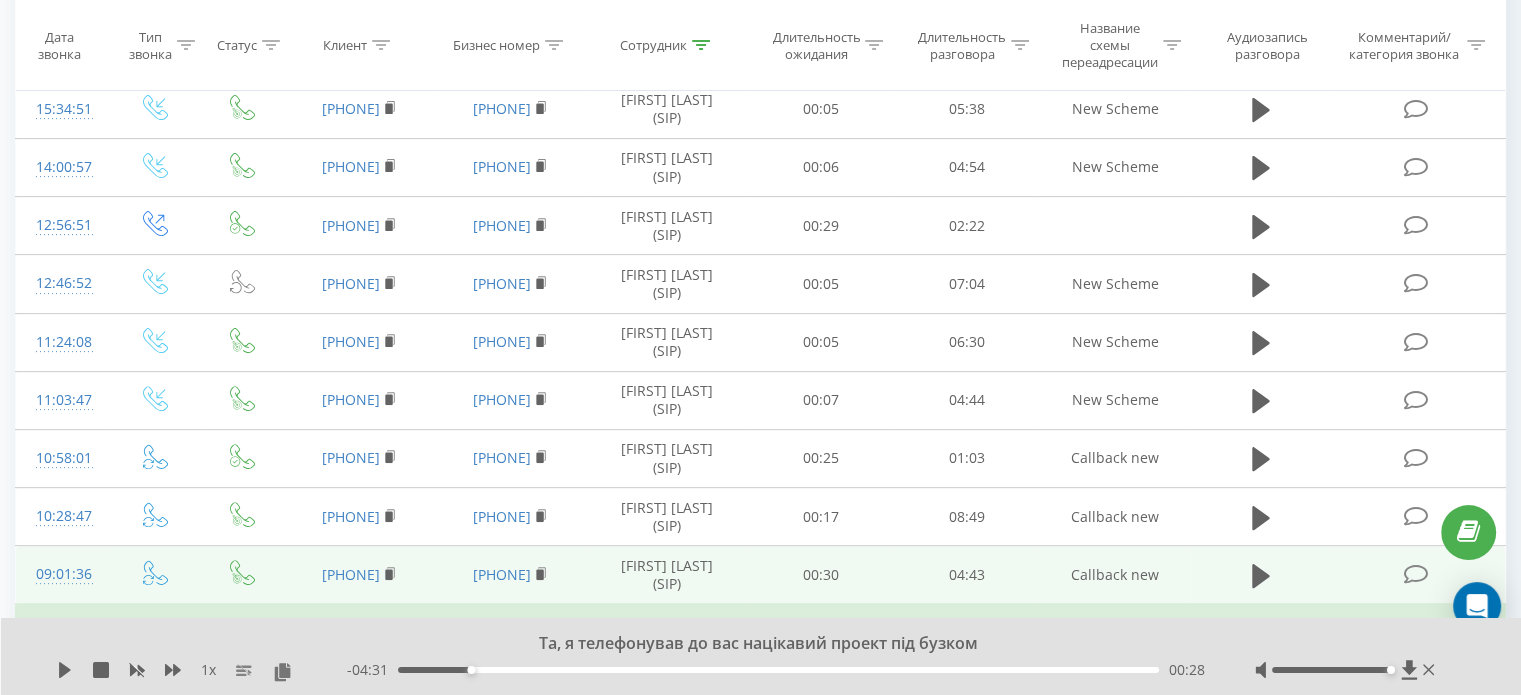 click 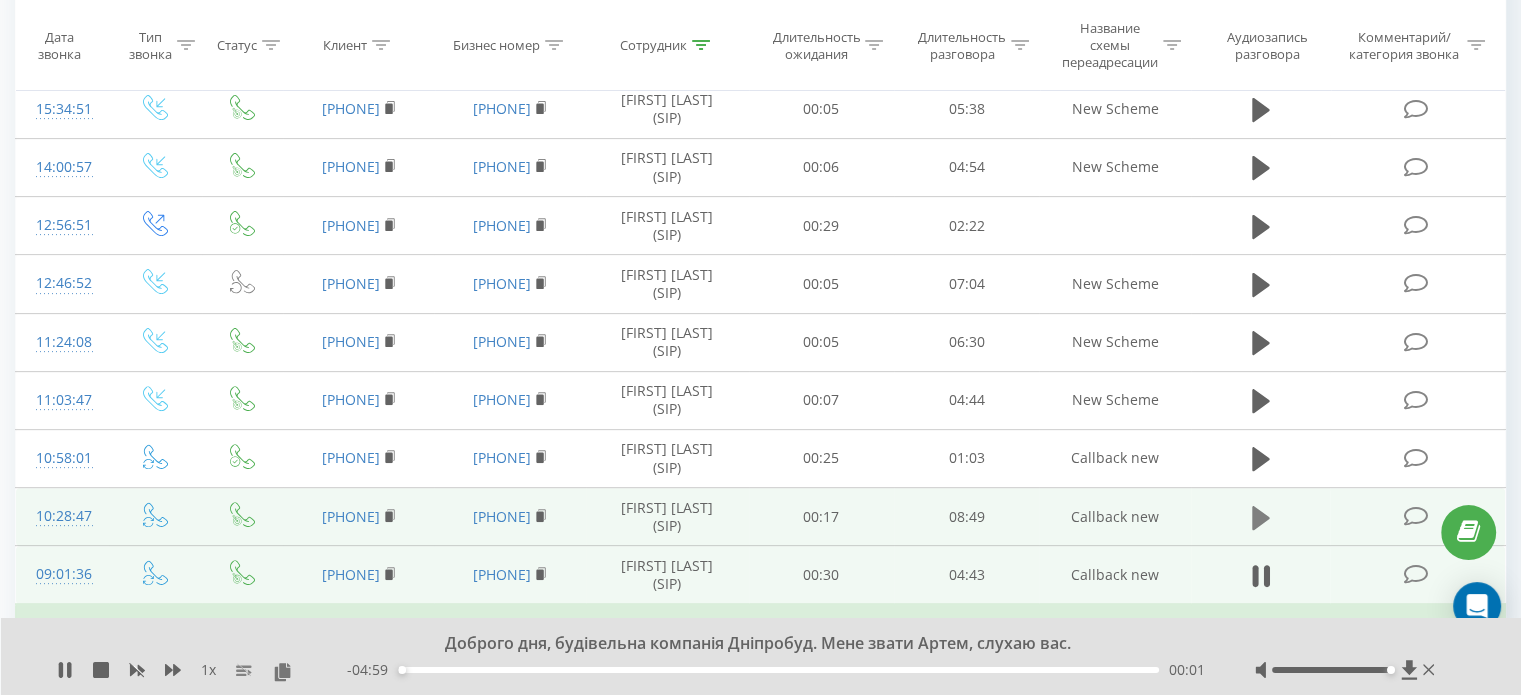 click 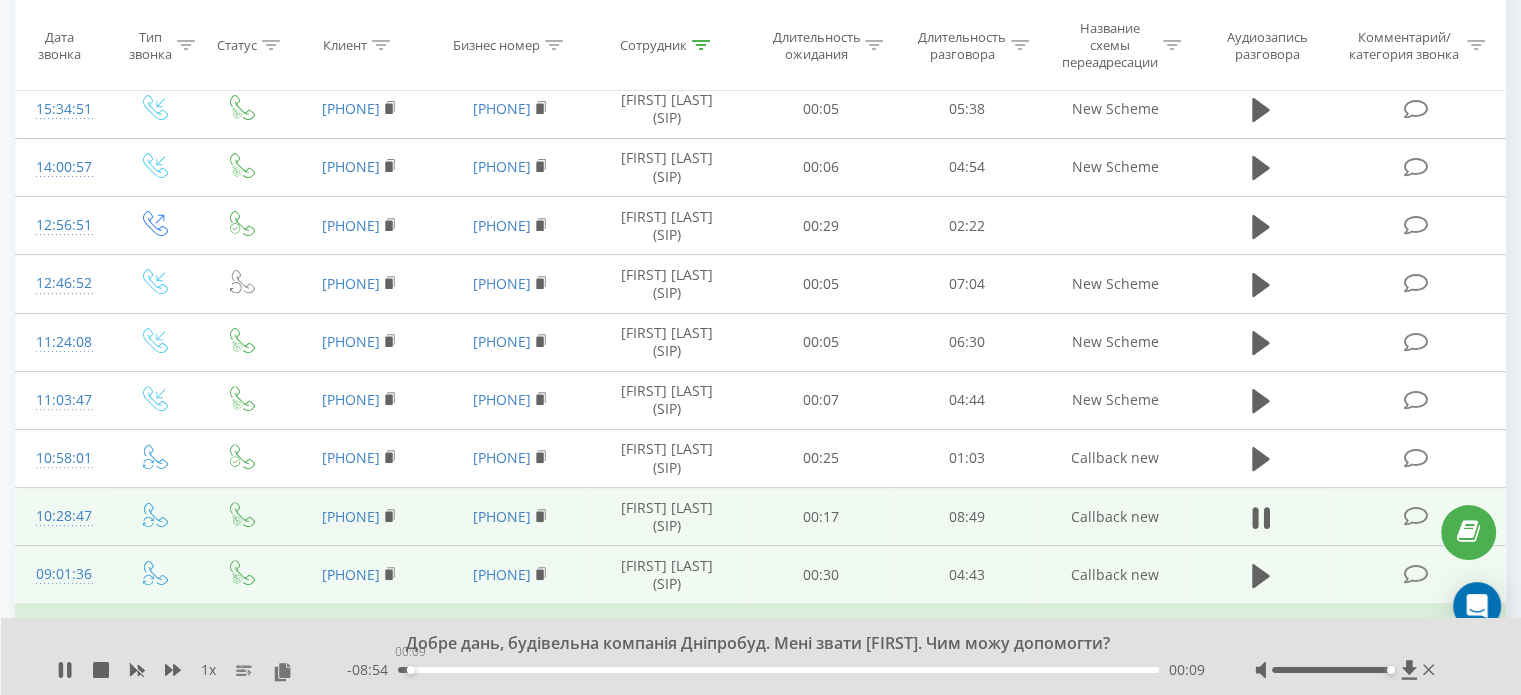 click on "00:09" at bounding box center [778, 670] 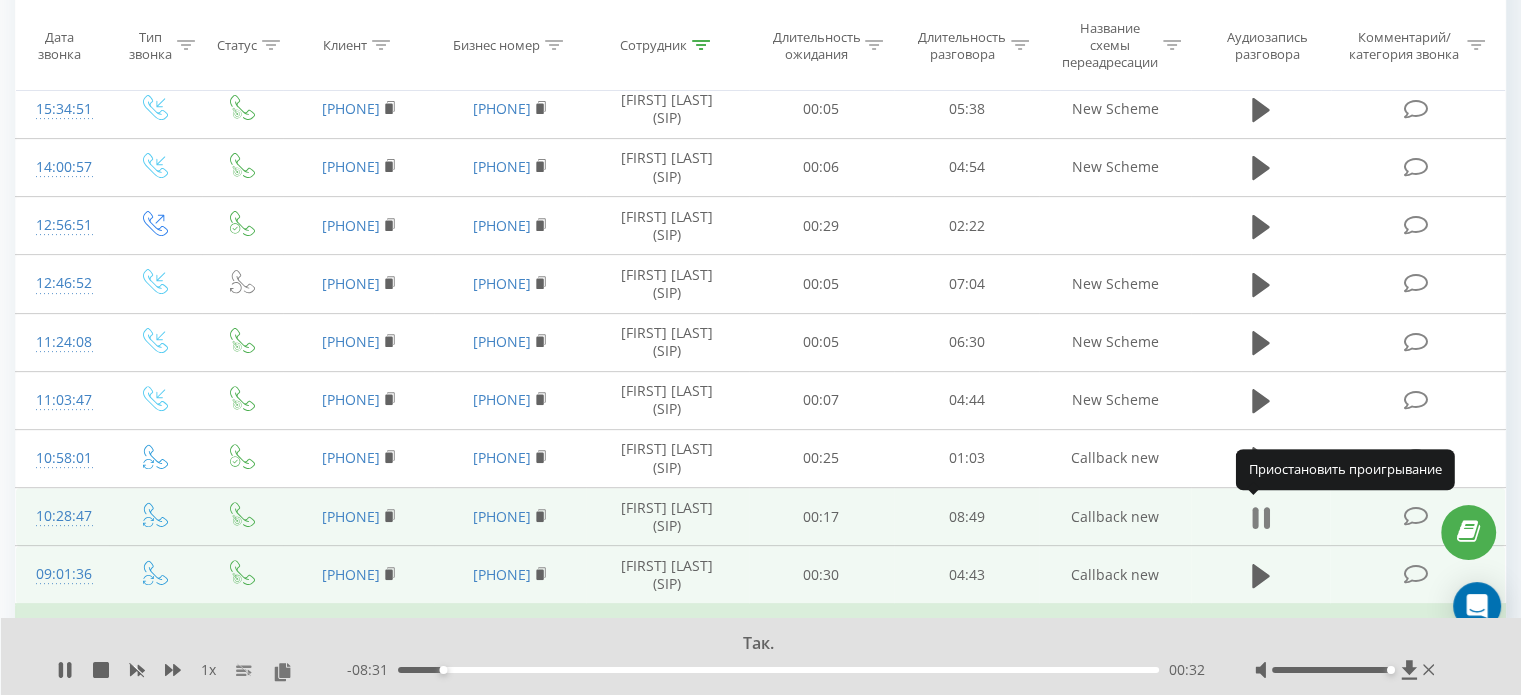 click 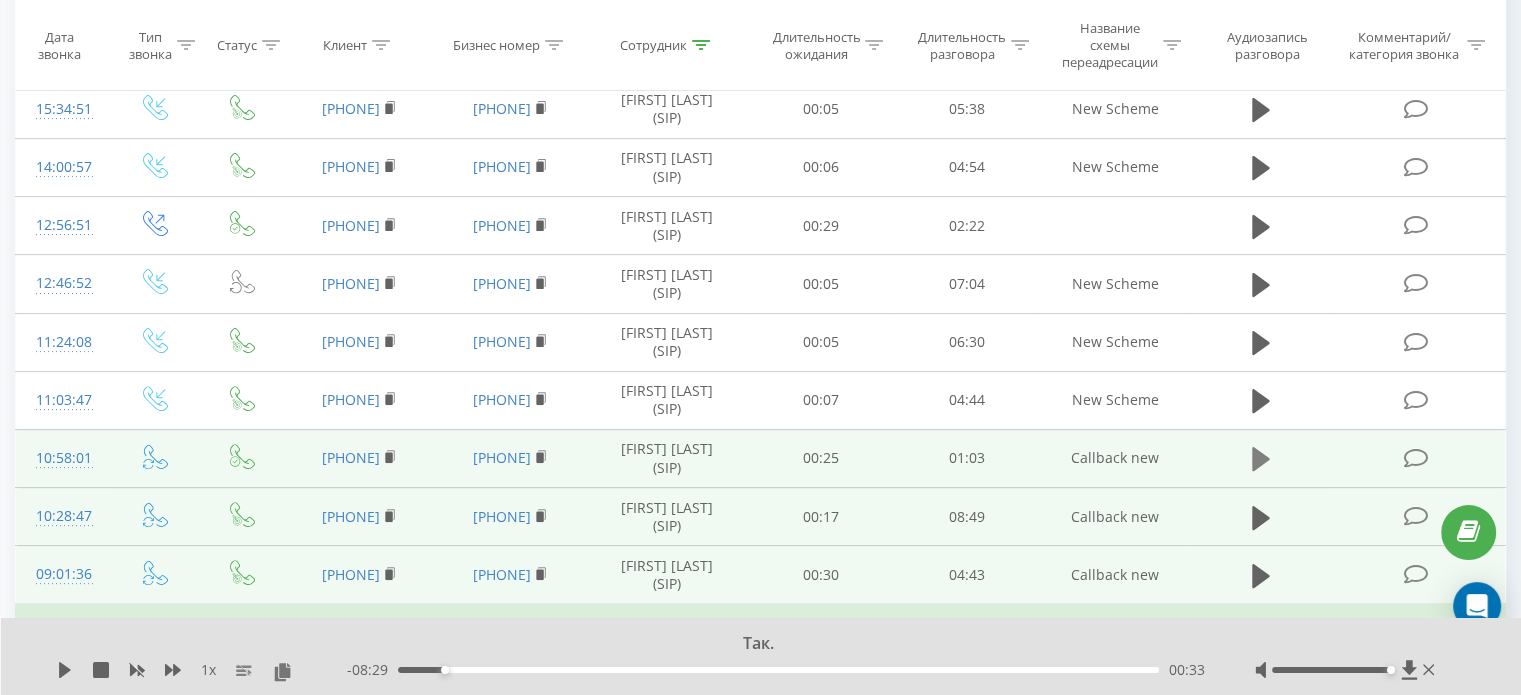 click 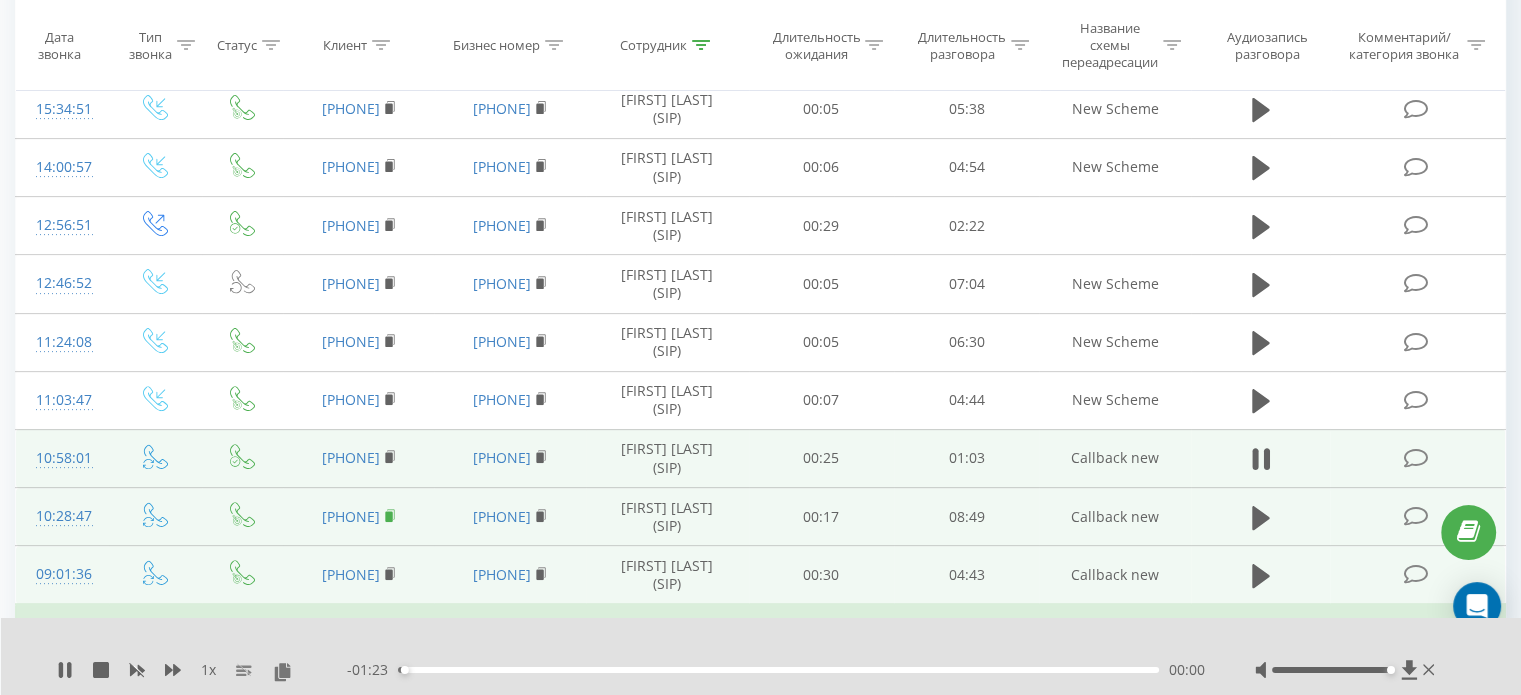 click 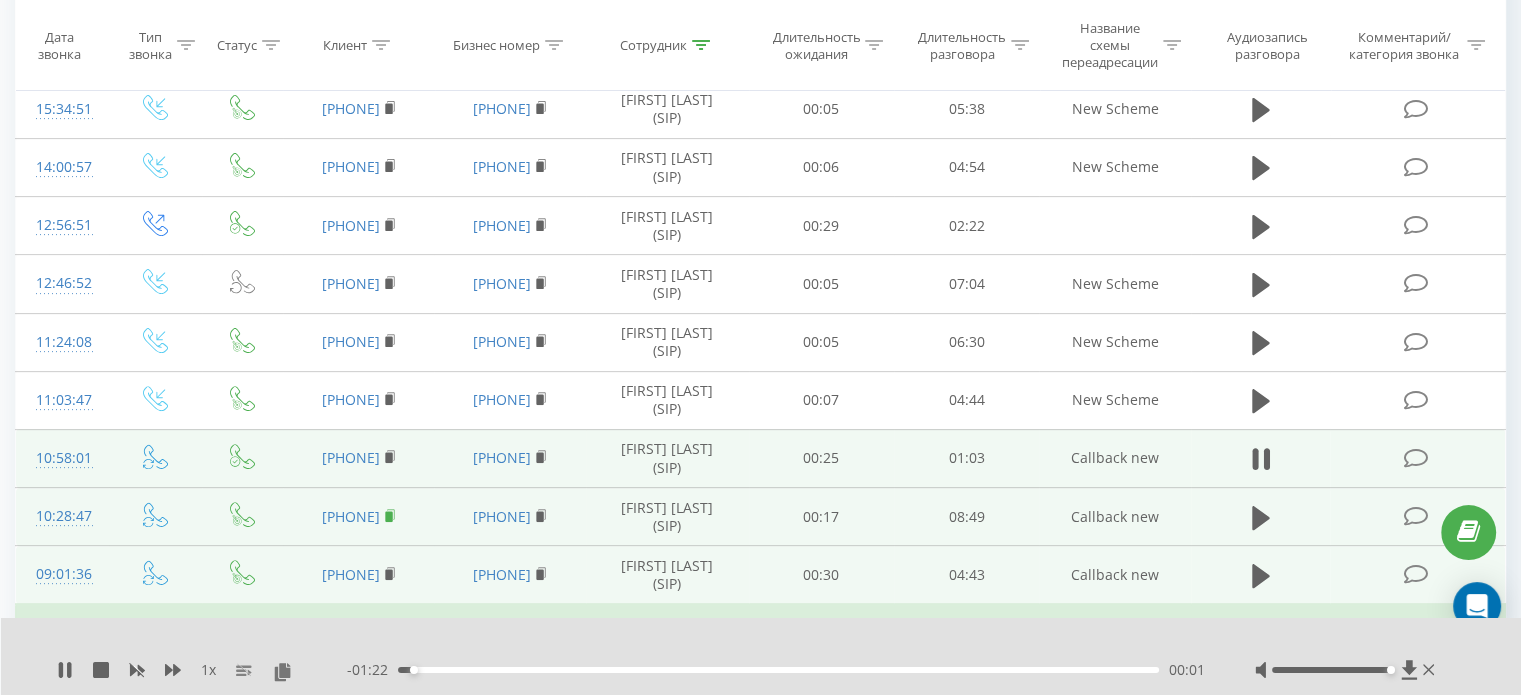 click 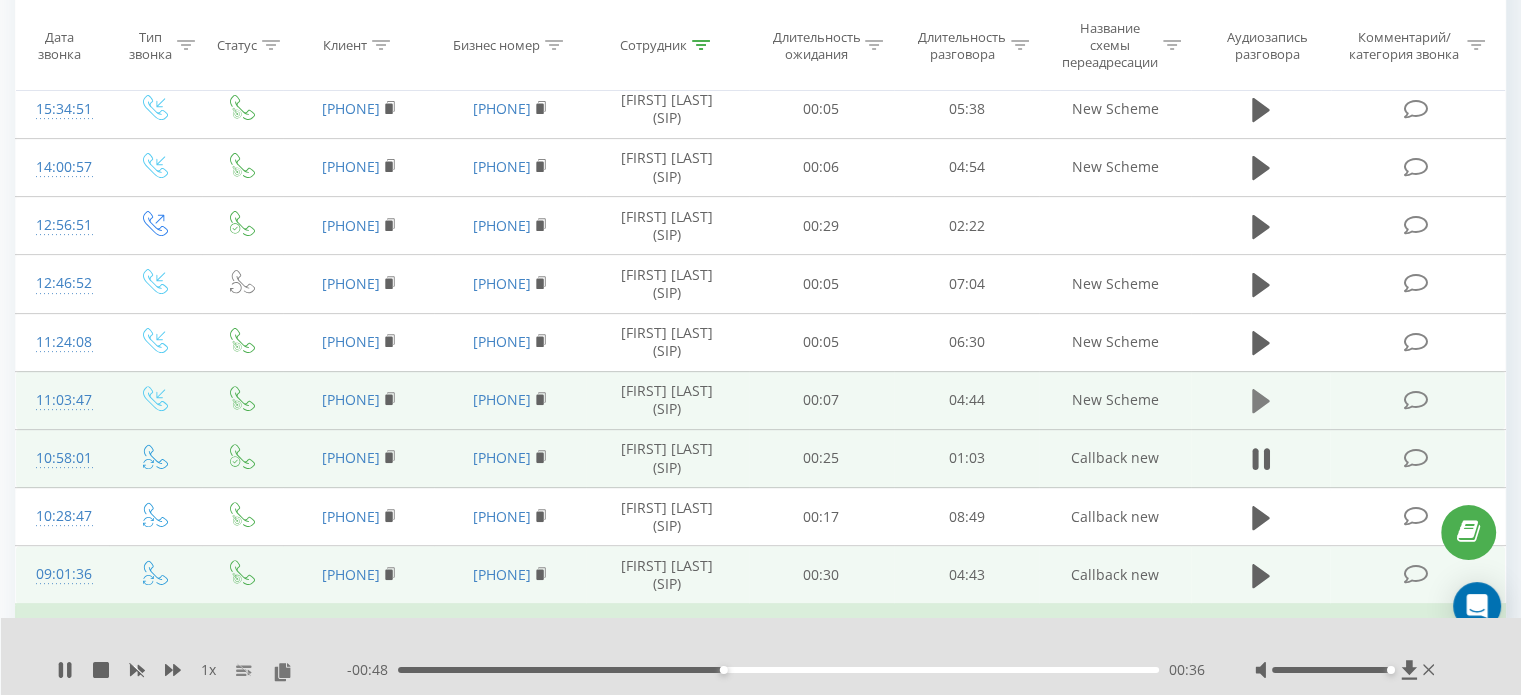click 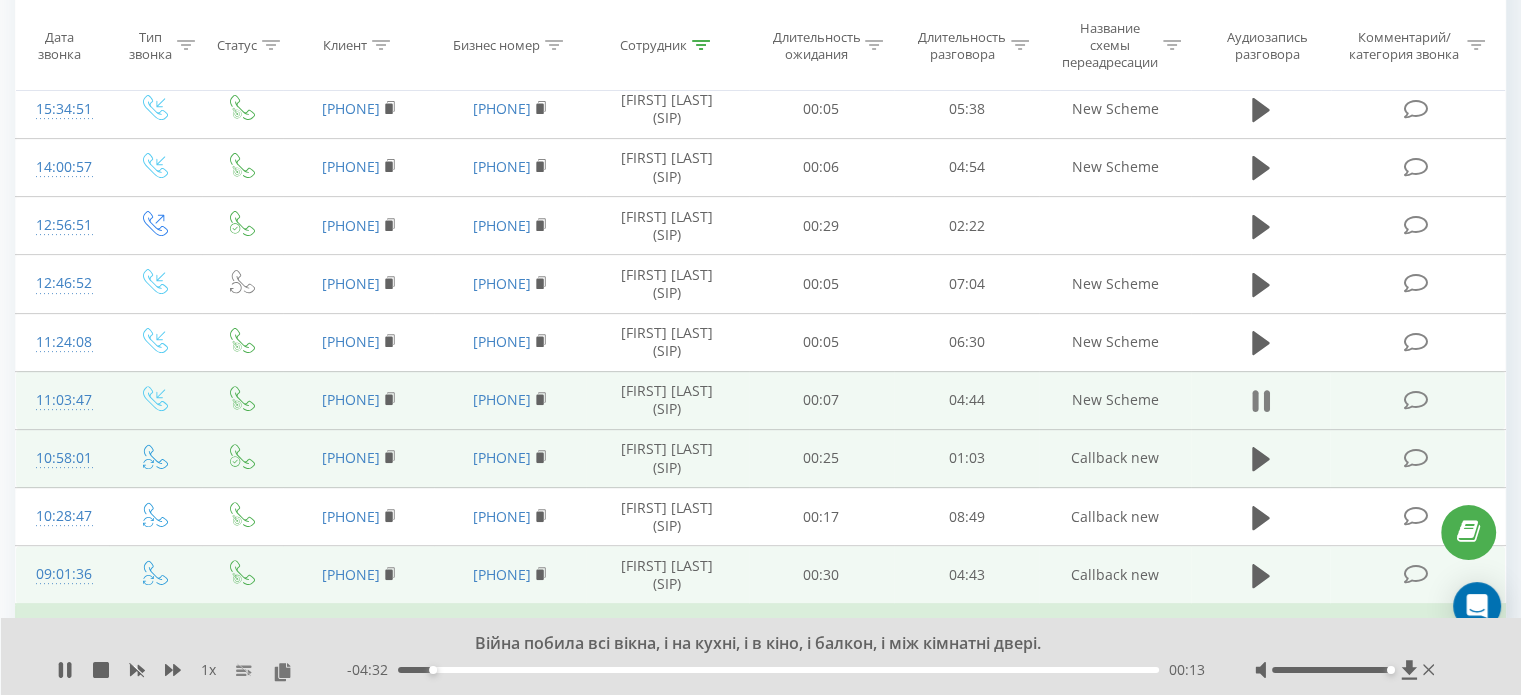 click 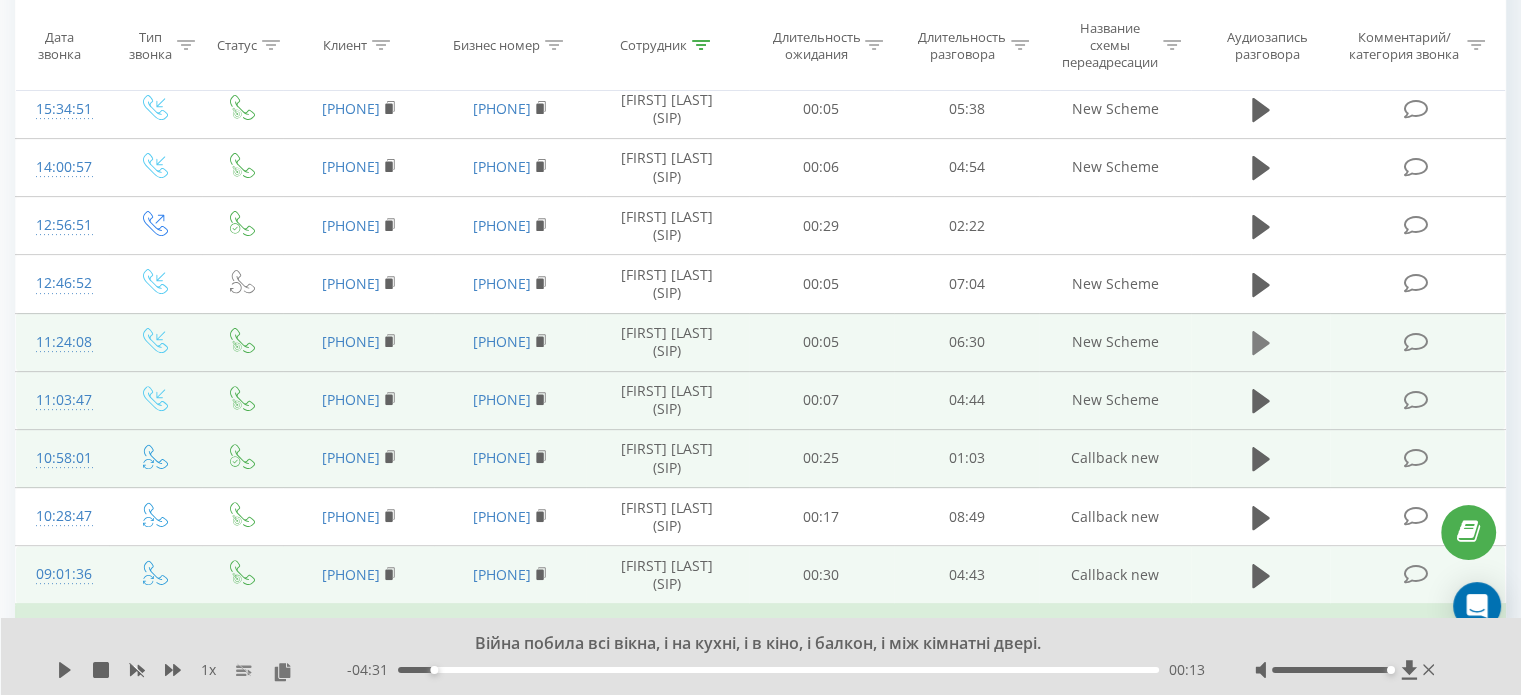 click 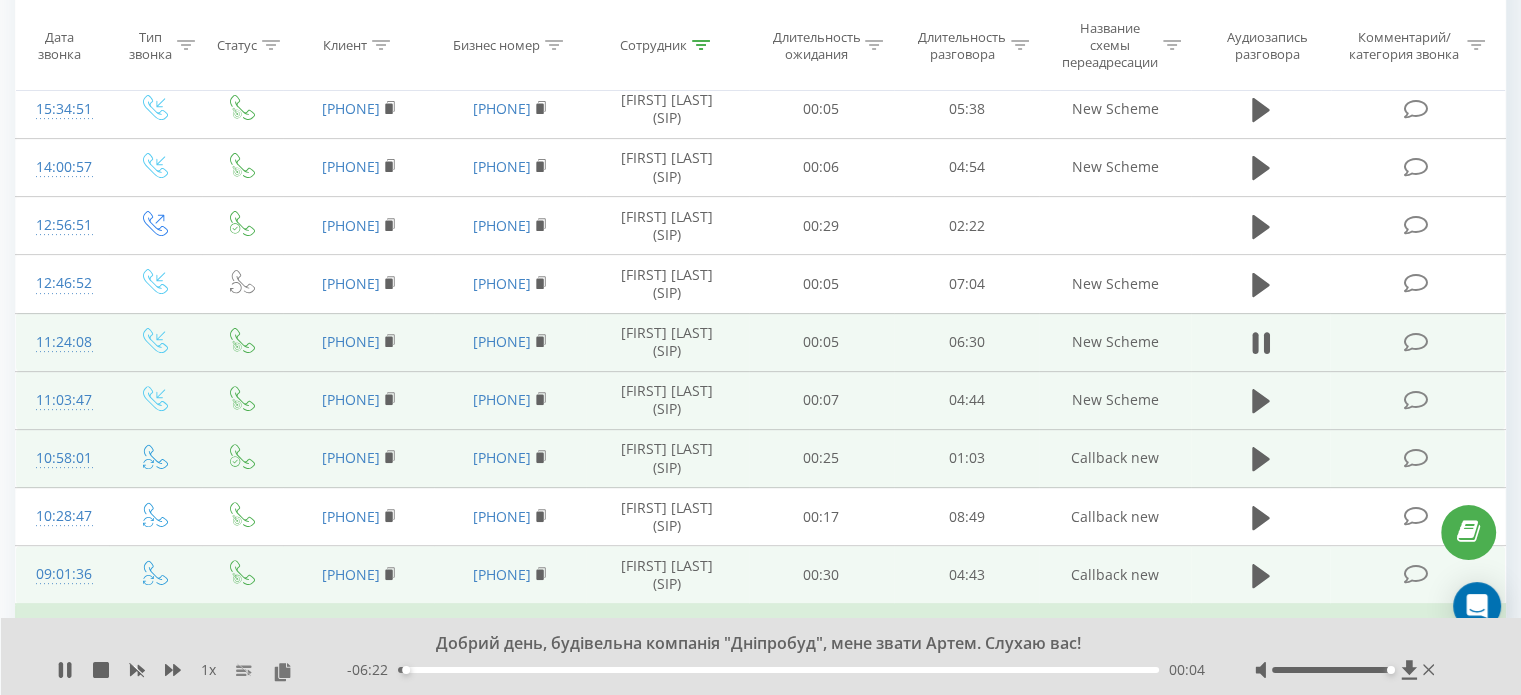 click on "1 x" at bounding box center [208, 670] 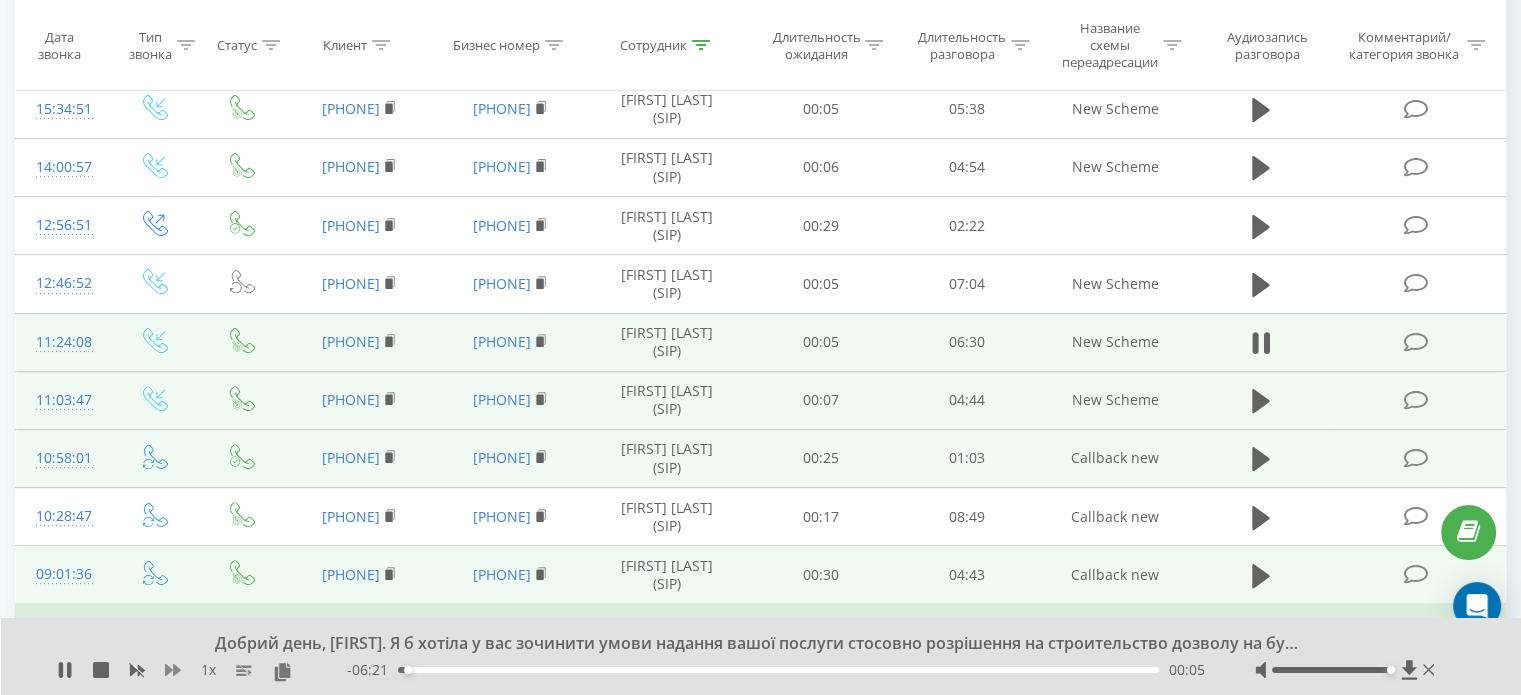 click 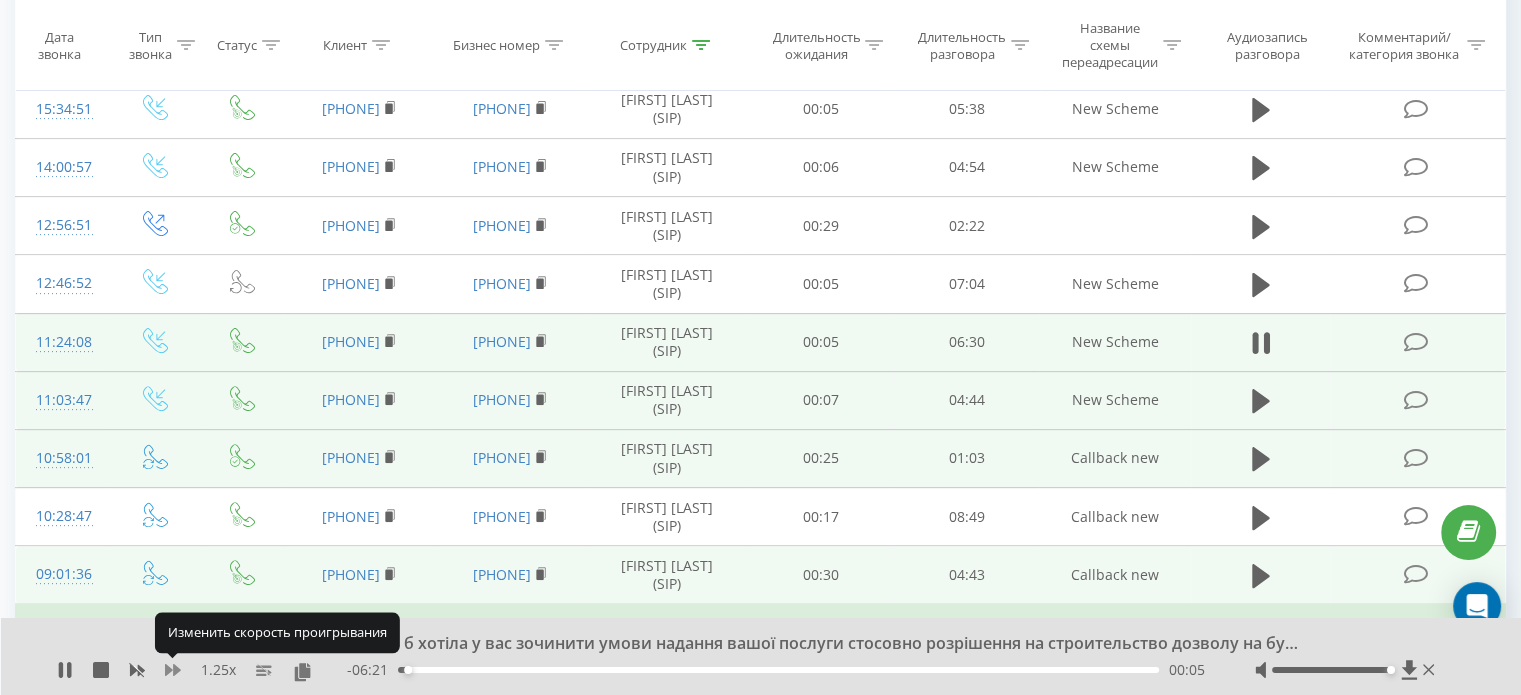 click 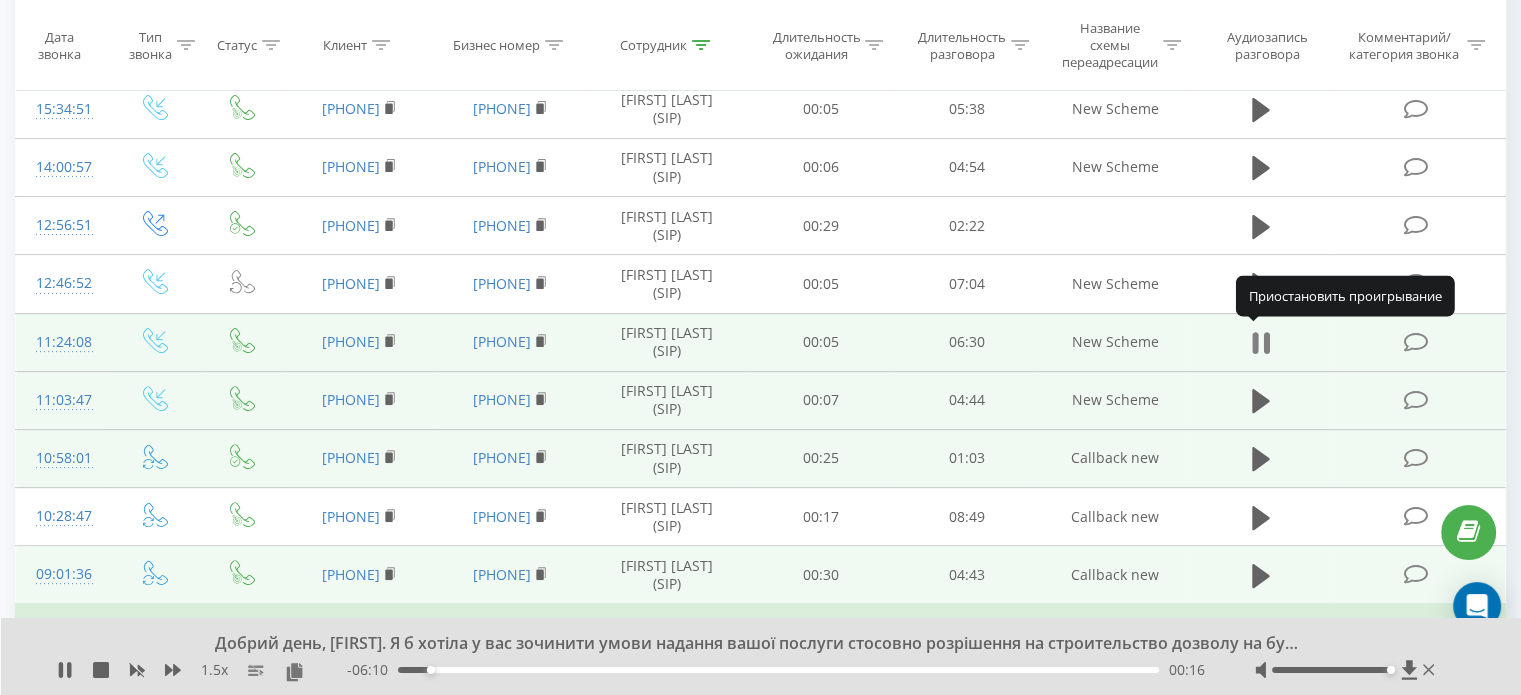 click 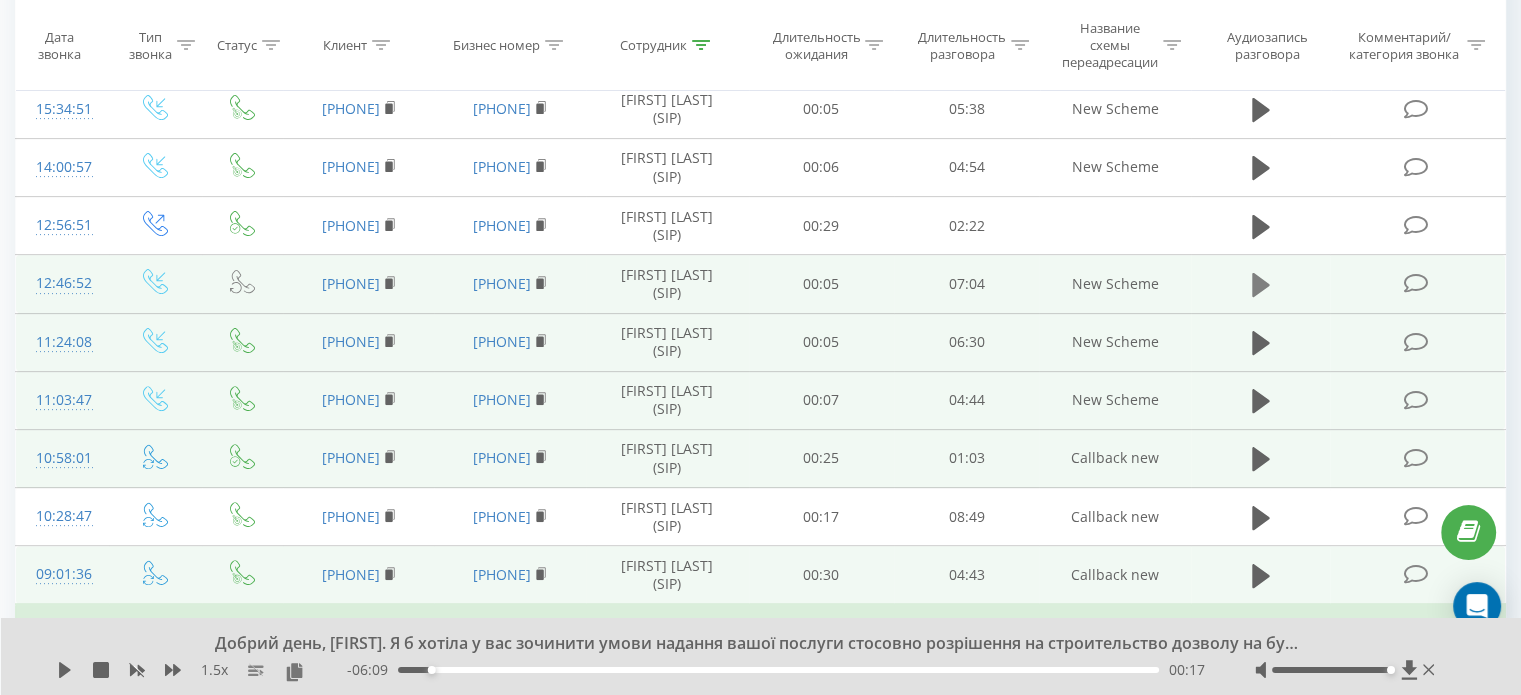 click 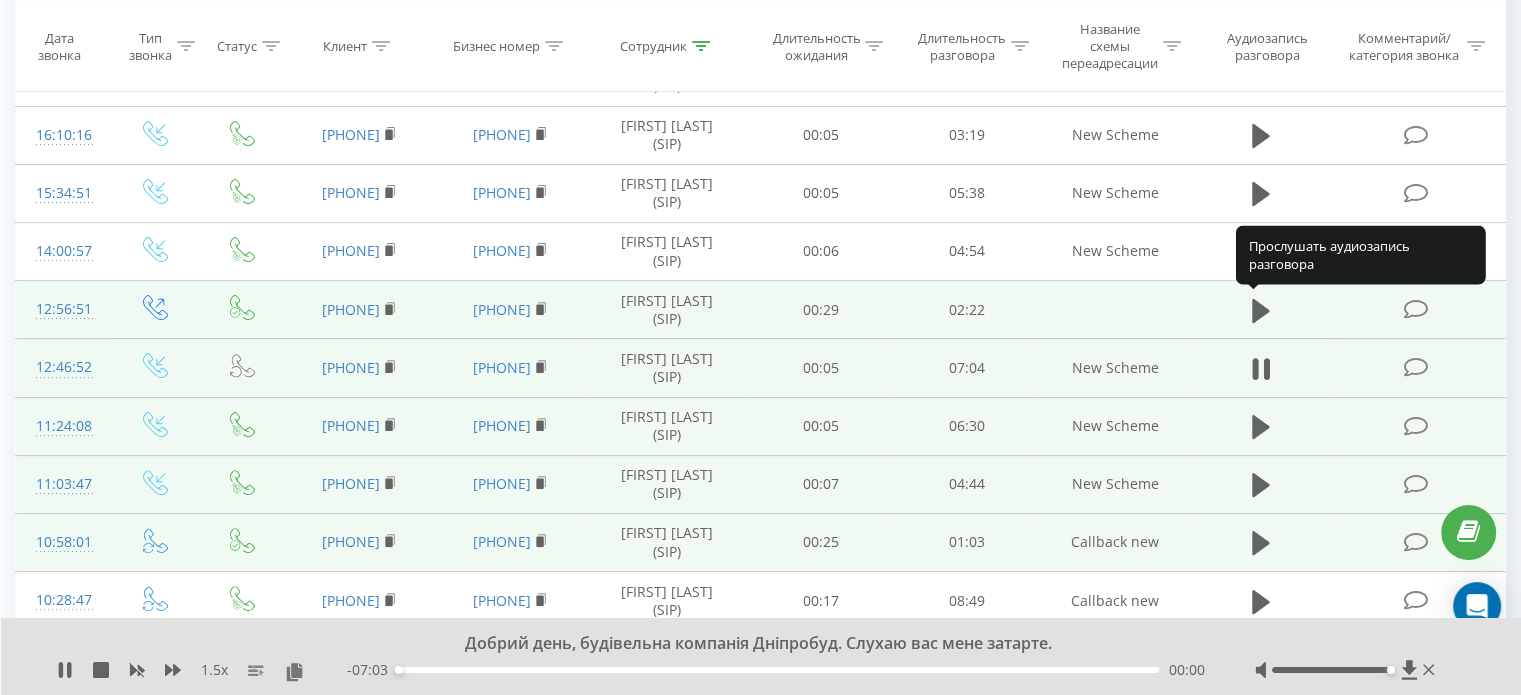 scroll, scrollTop: 500, scrollLeft: 0, axis: vertical 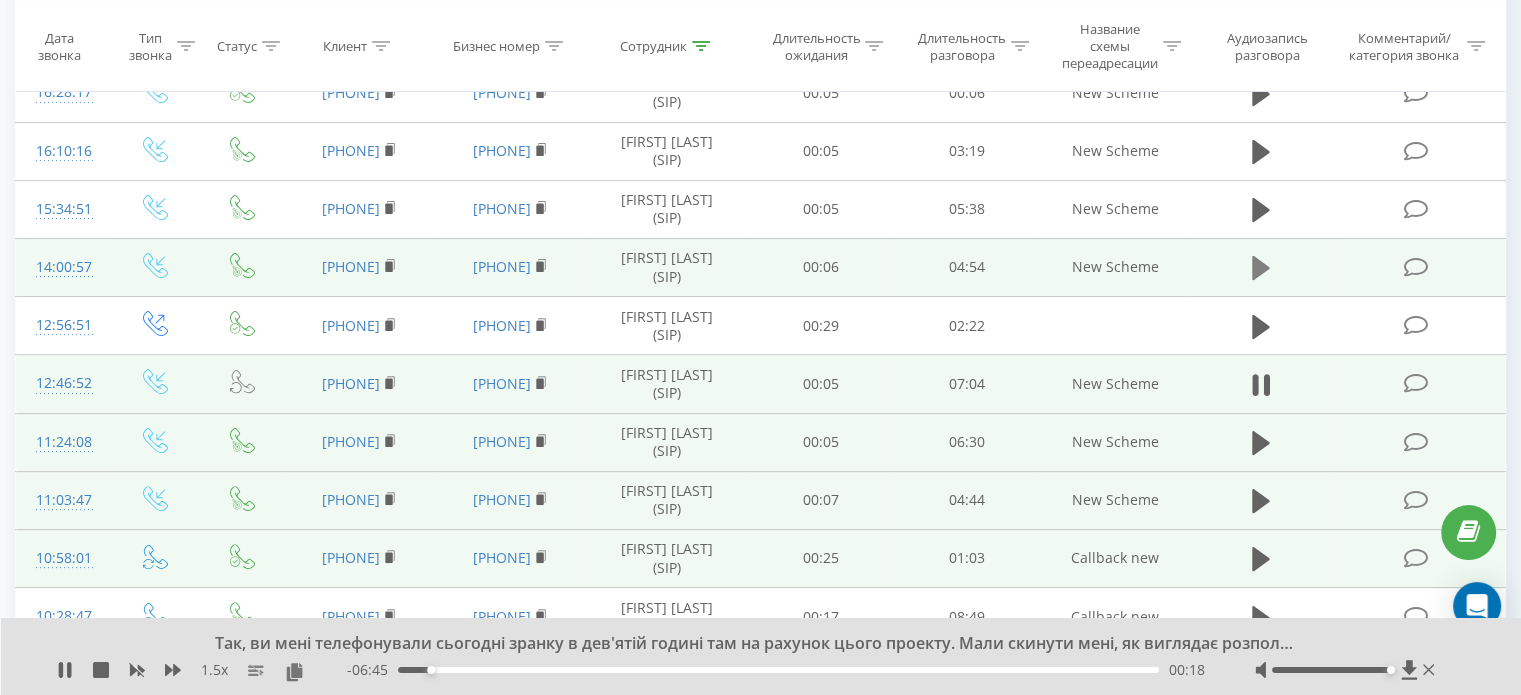 click 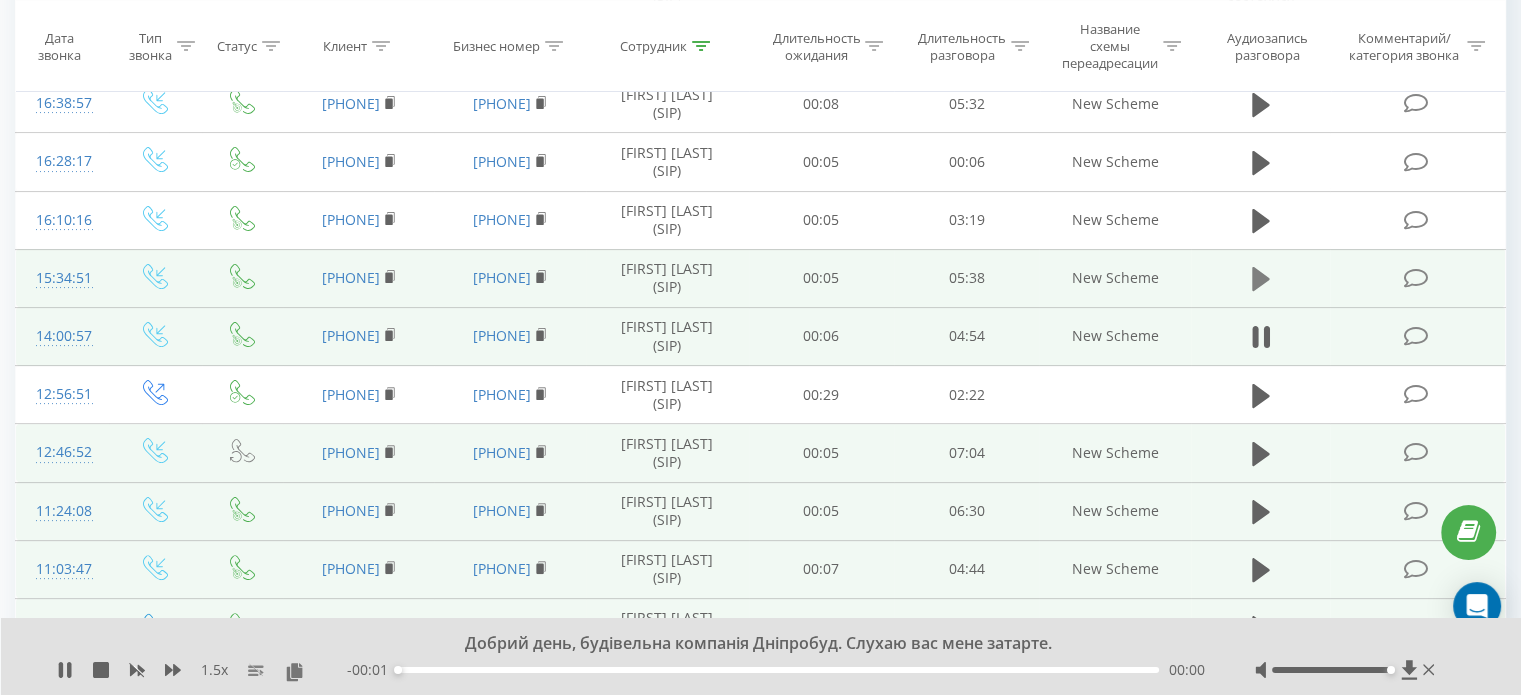 scroll, scrollTop: 400, scrollLeft: 0, axis: vertical 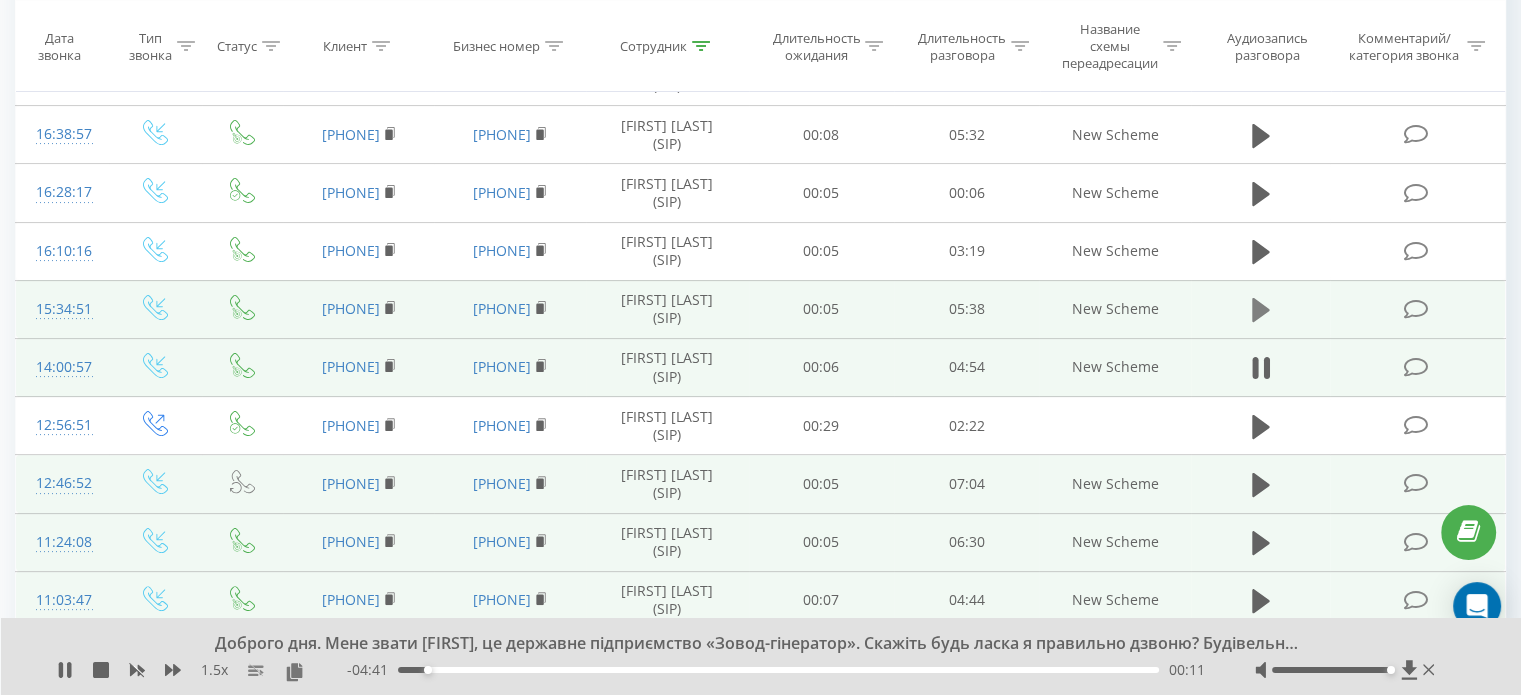 click 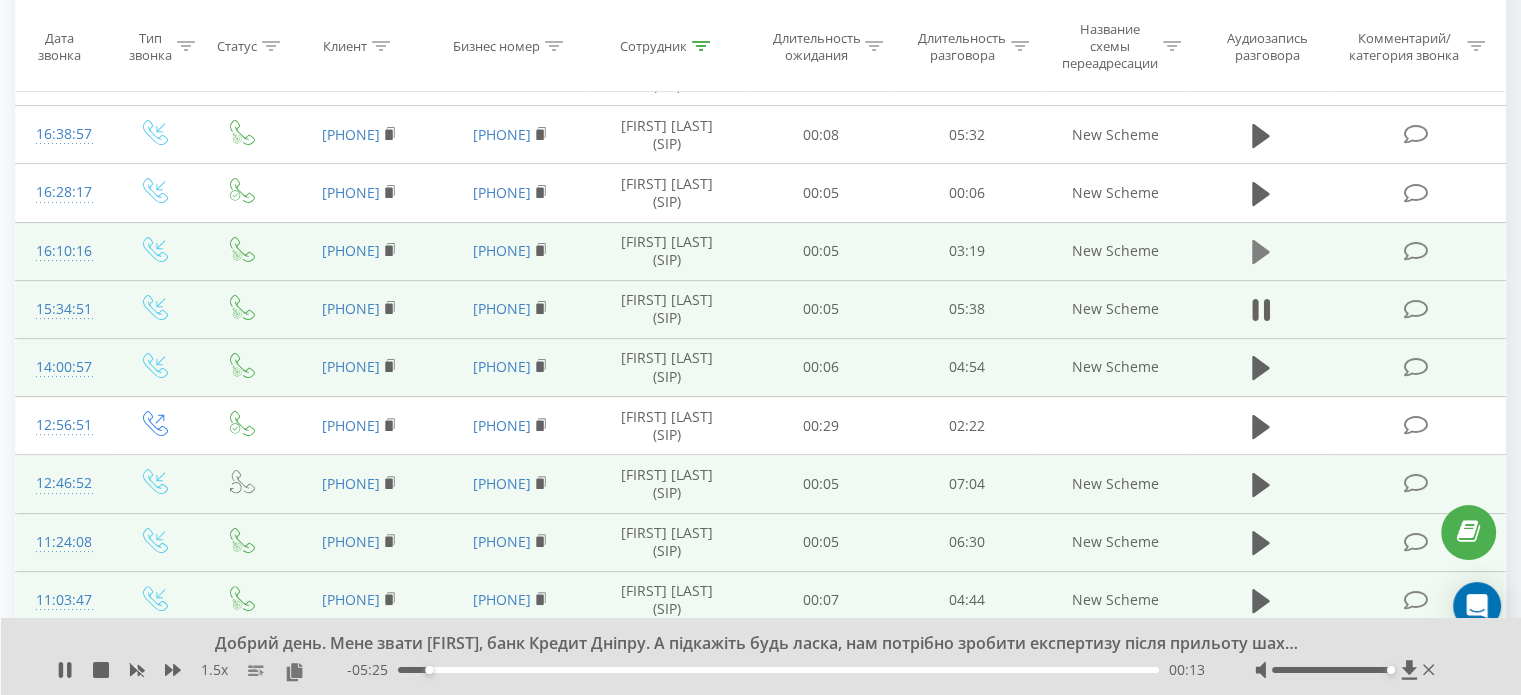 click 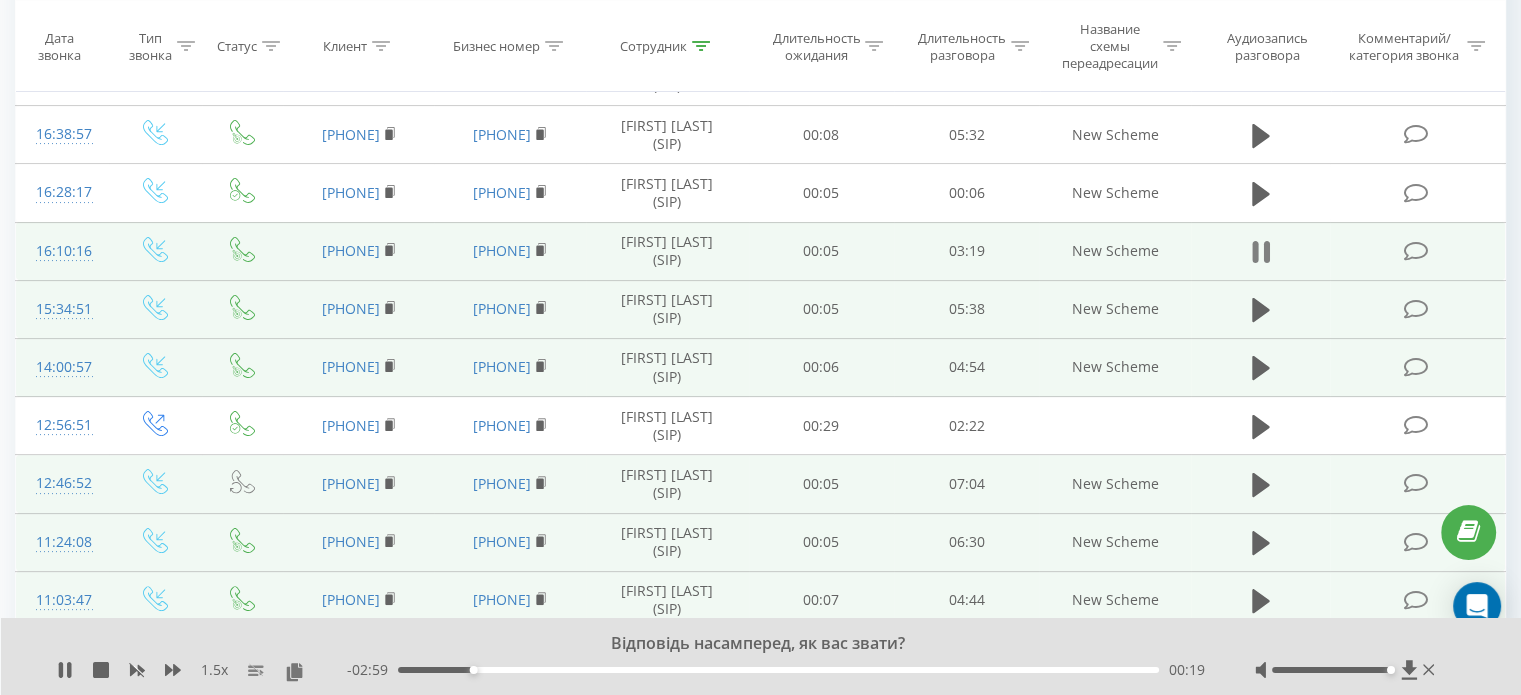 click 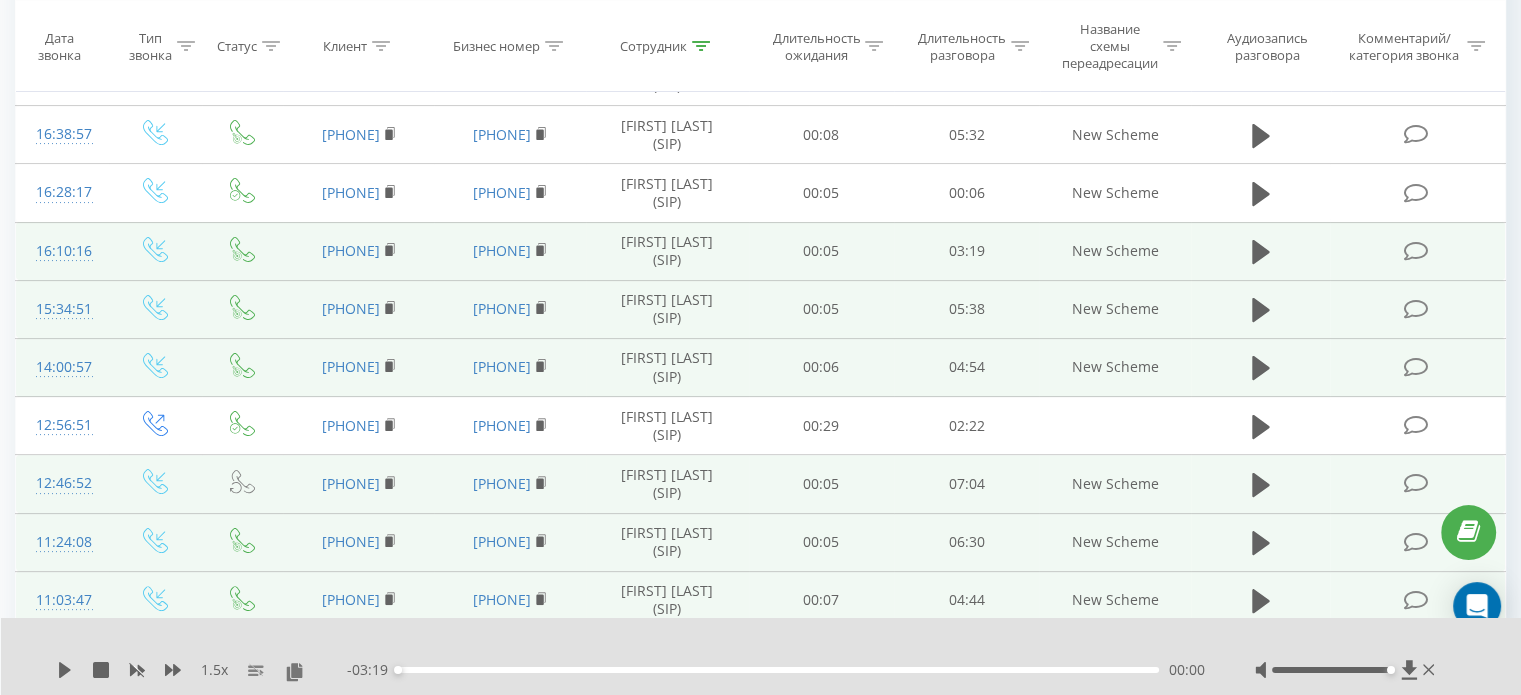 click 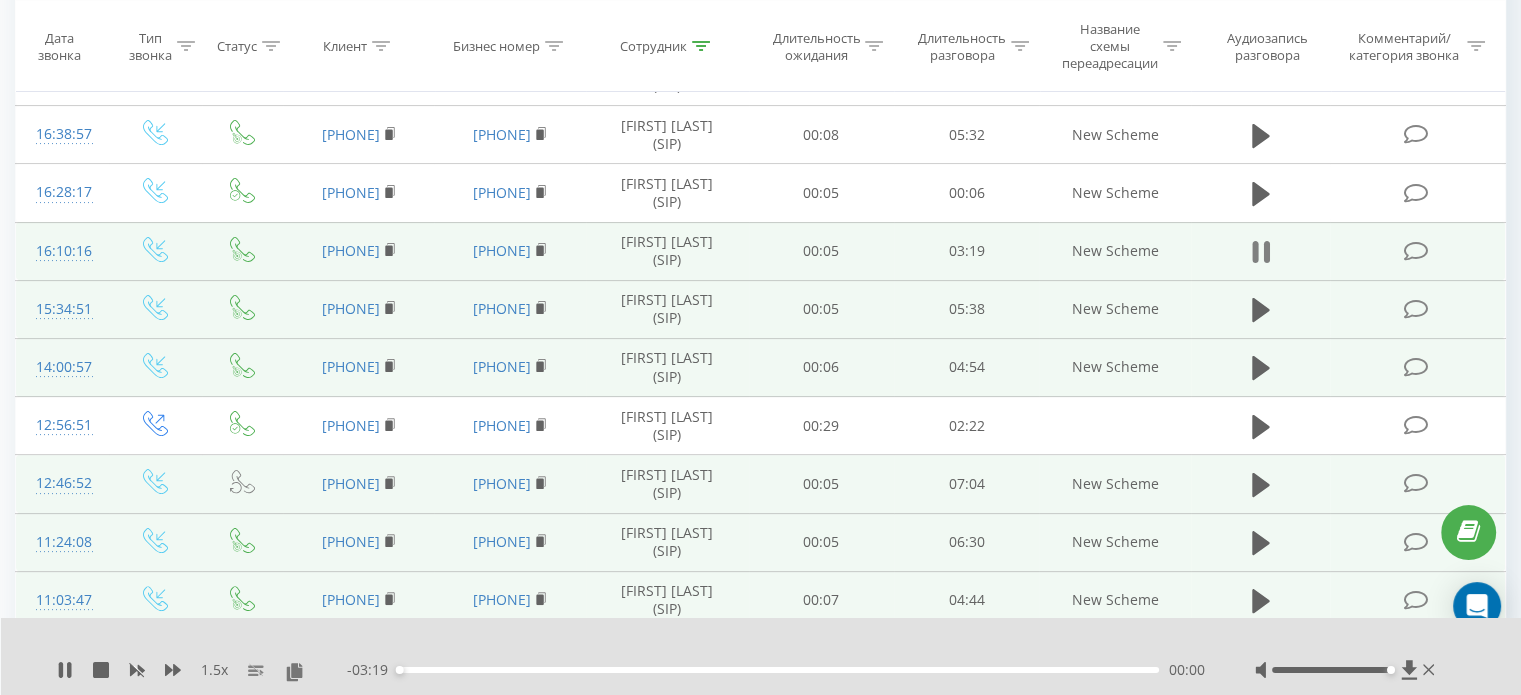 click 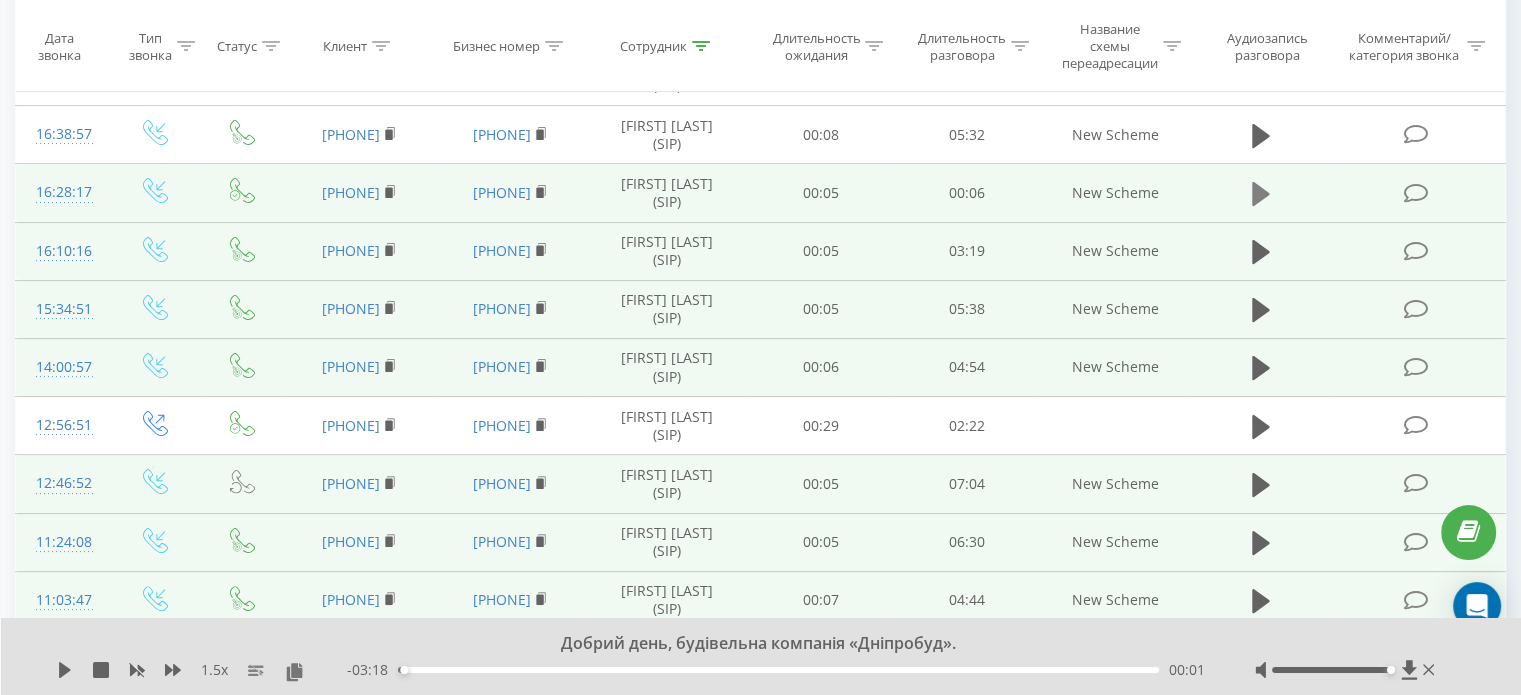 click 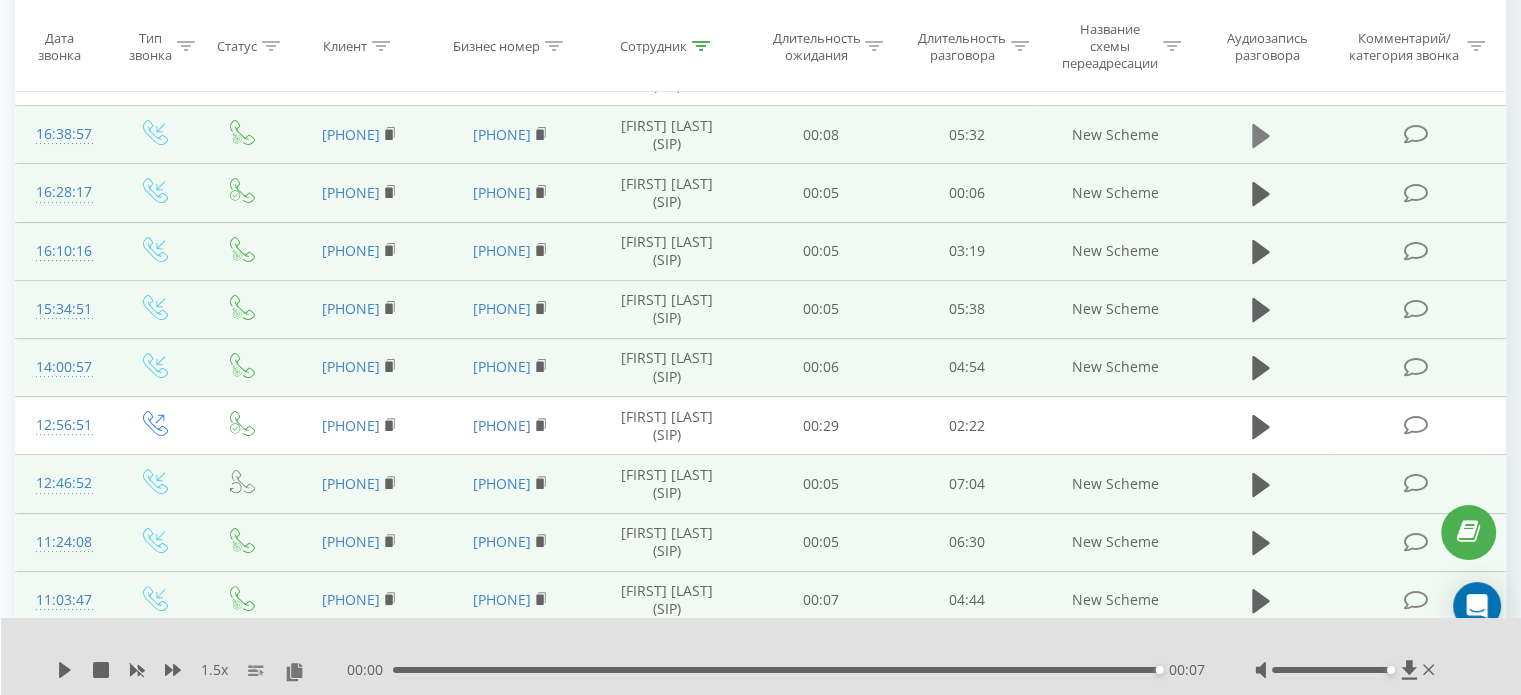 click 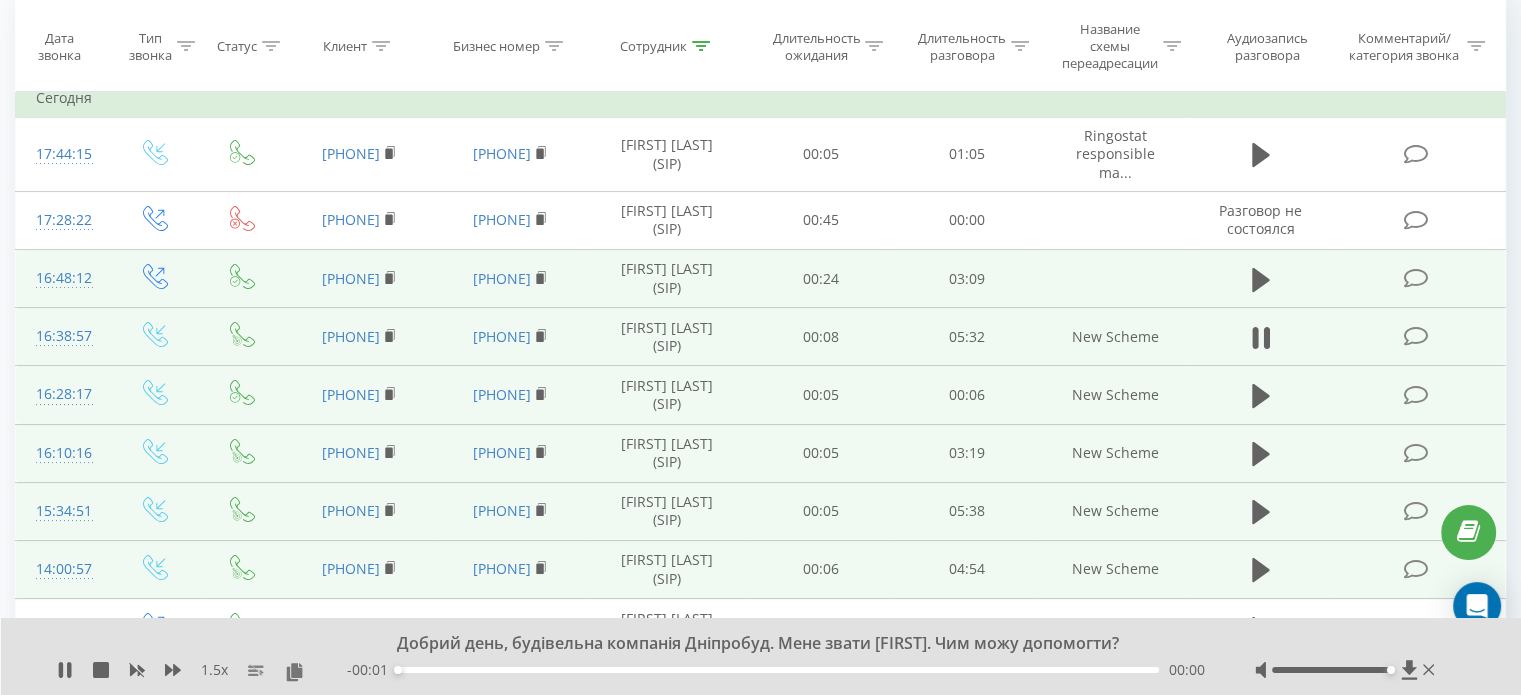 scroll, scrollTop: 100, scrollLeft: 0, axis: vertical 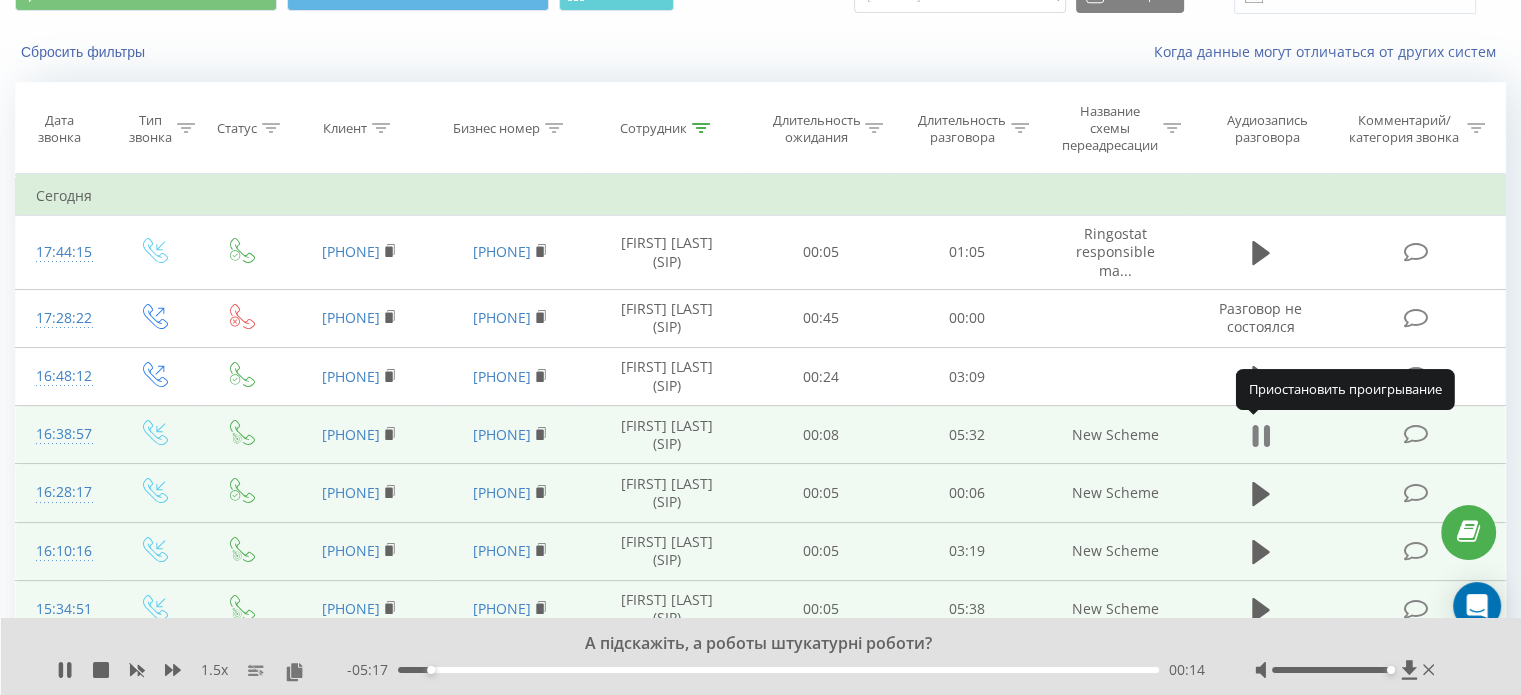 click 